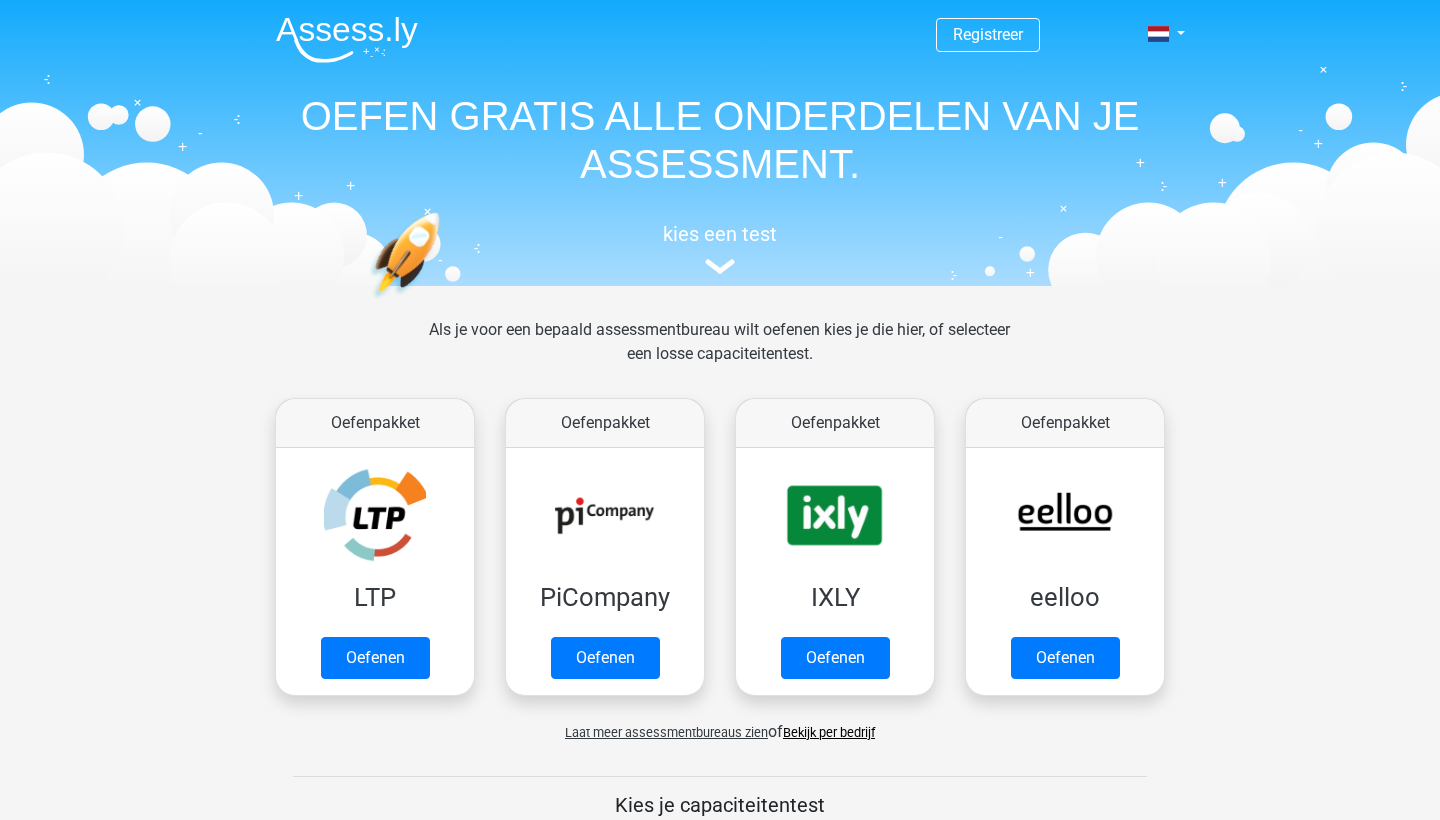scroll, scrollTop: 0, scrollLeft: 0, axis: both 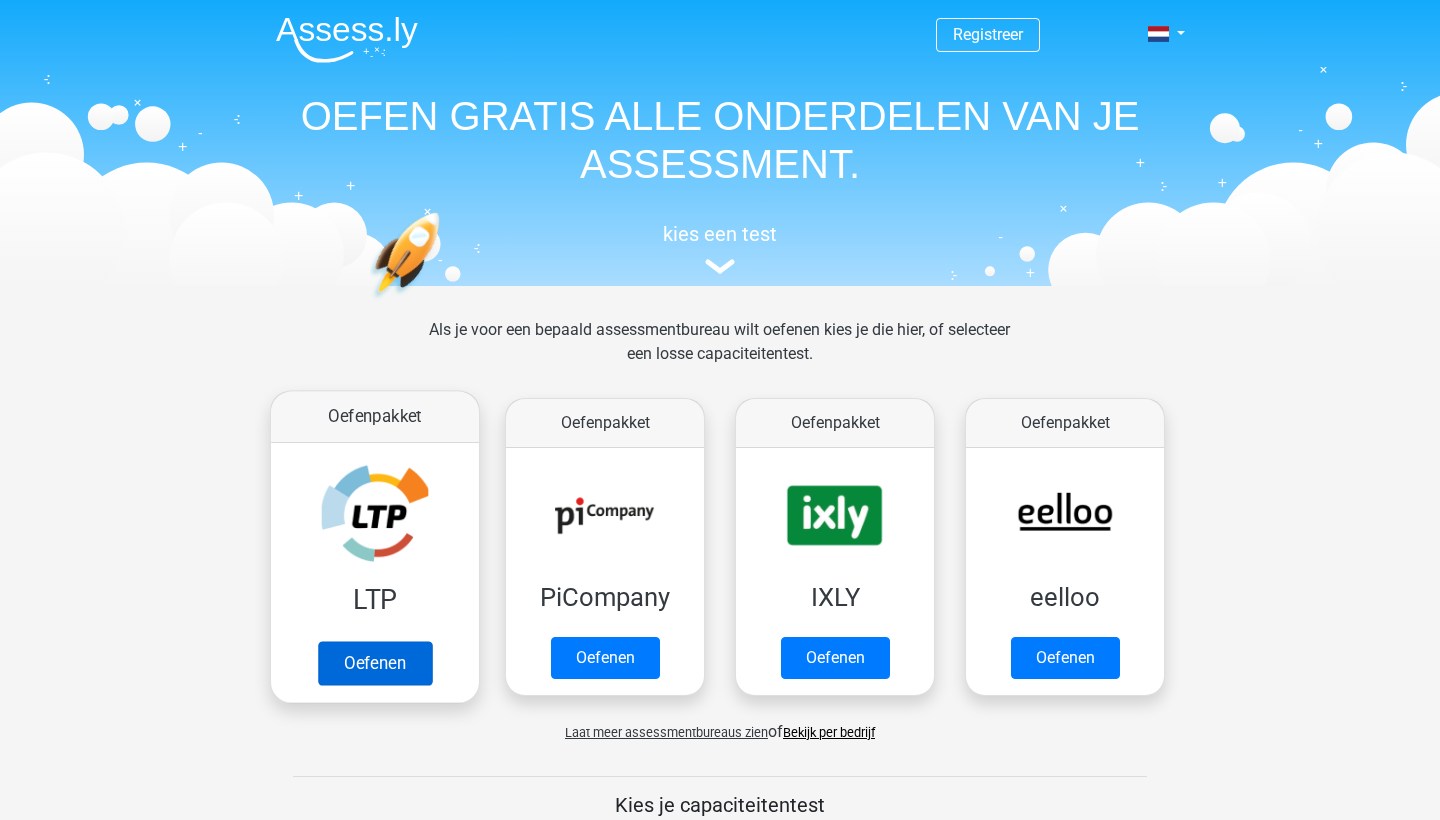 click on "Oefenen" at bounding box center (375, 663) 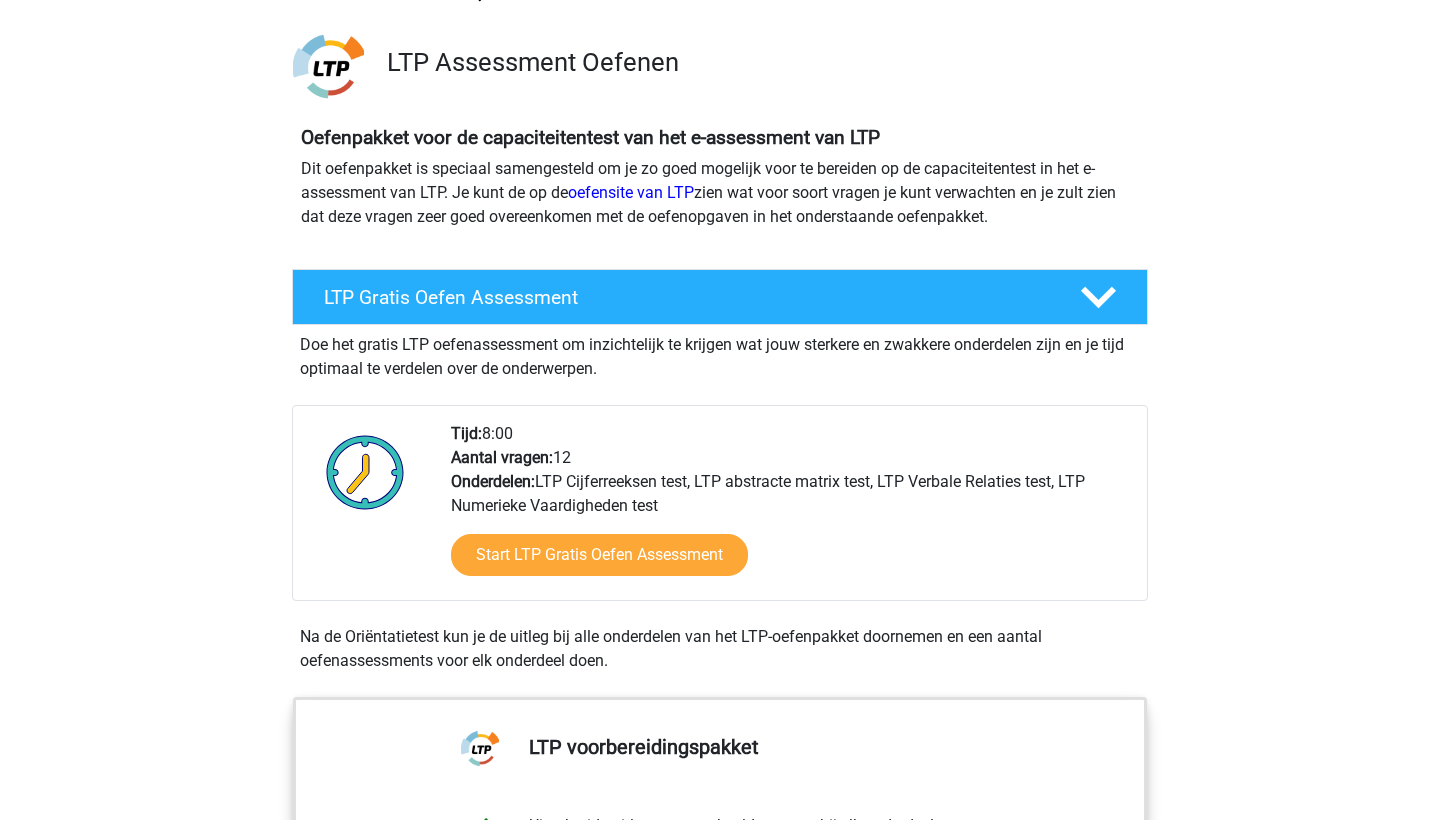 scroll, scrollTop: 96, scrollLeft: 0, axis: vertical 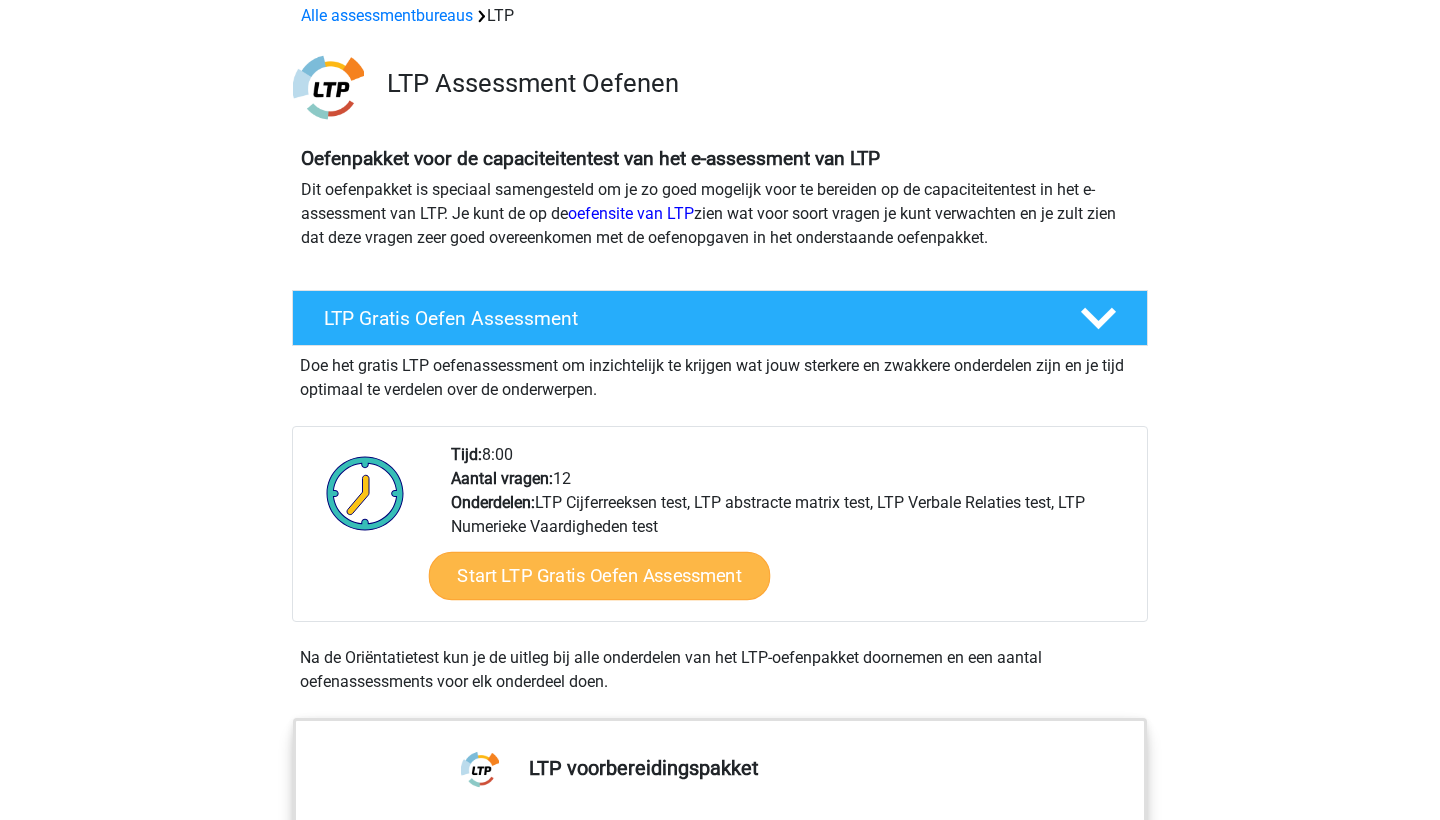 click on "Start LTP Gratis Oefen Assessment" at bounding box center [600, 576] 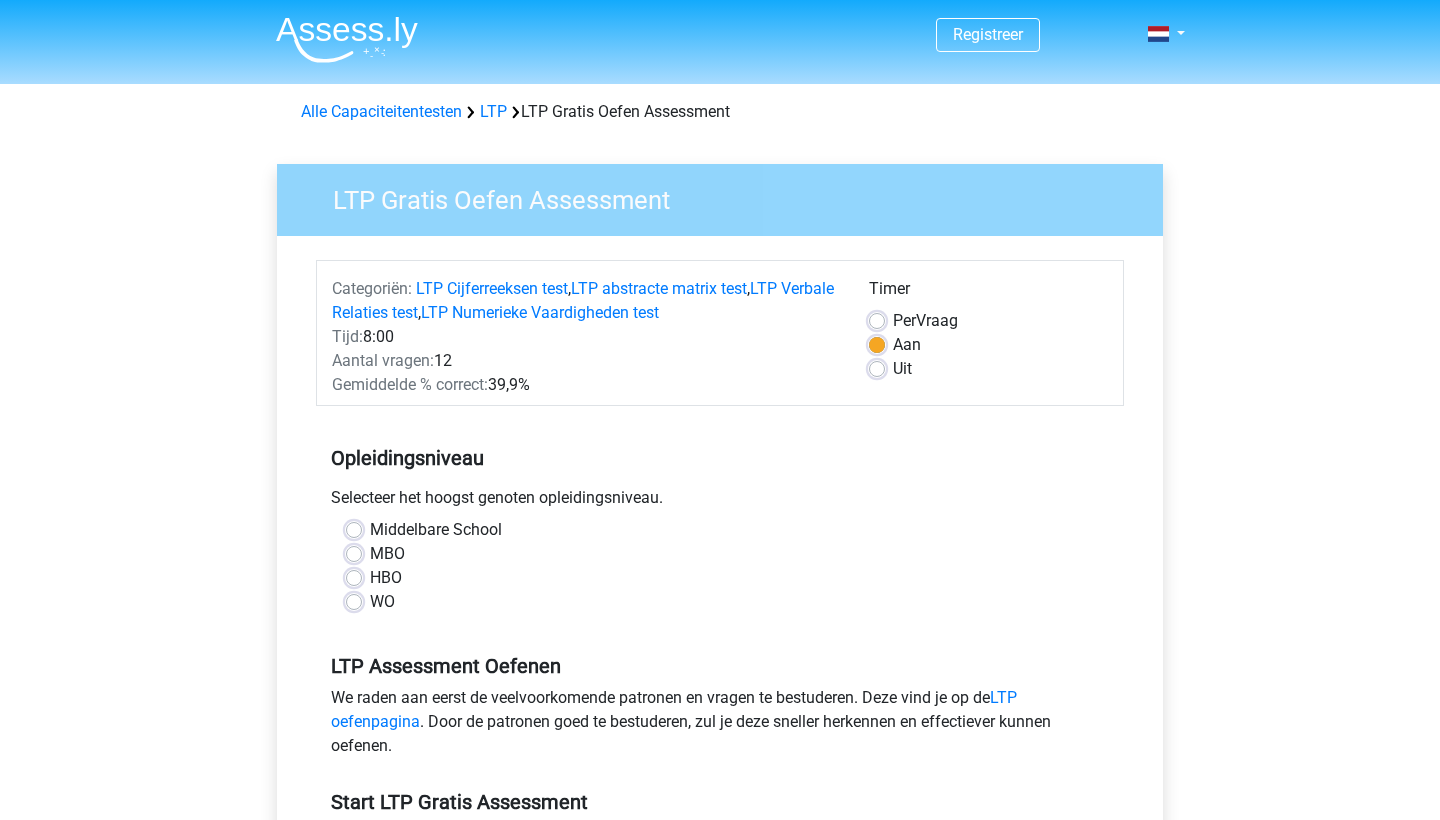 scroll, scrollTop: 0, scrollLeft: 0, axis: both 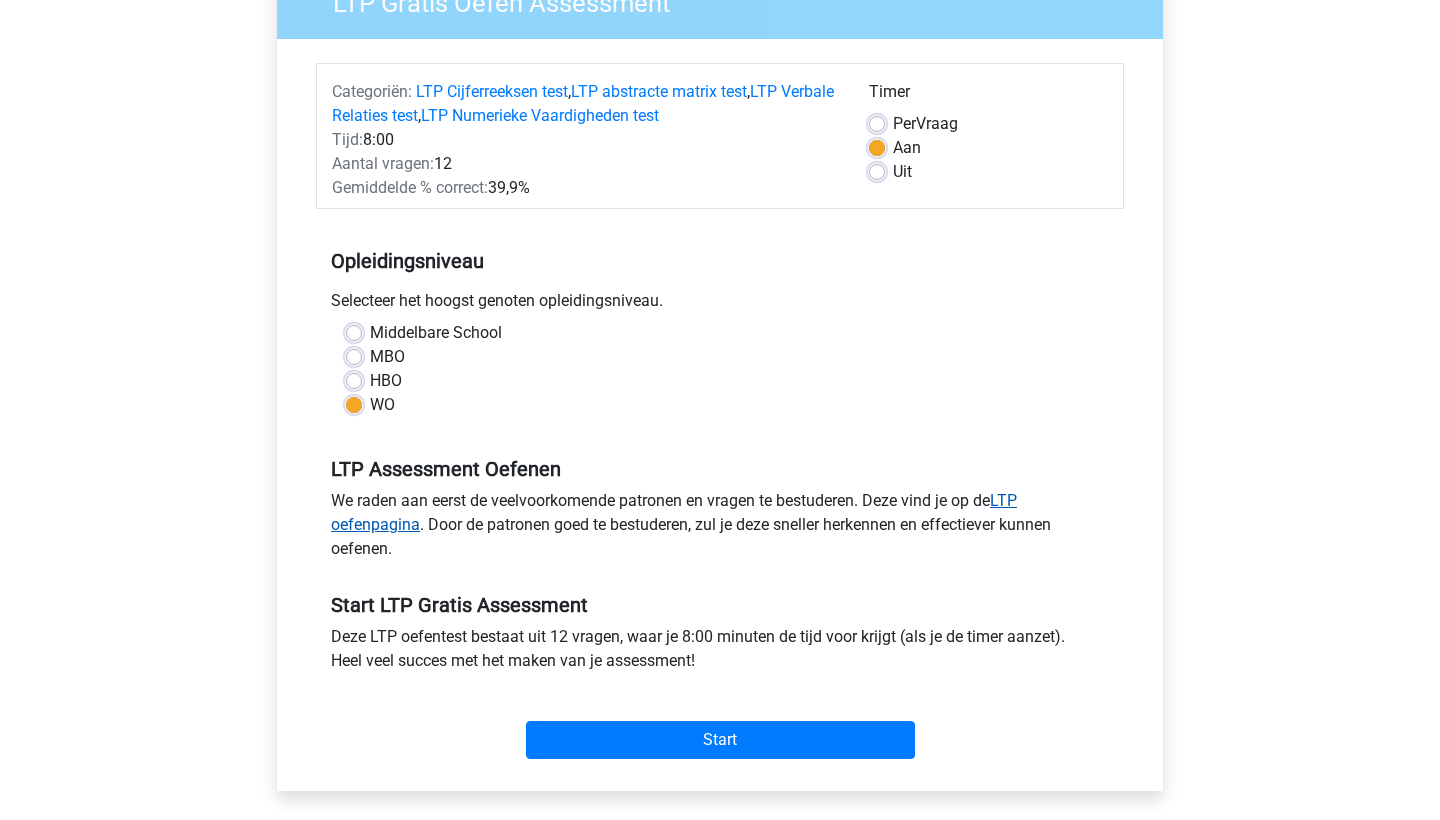 click on "LTP
oefenpagina" at bounding box center [674, 512] 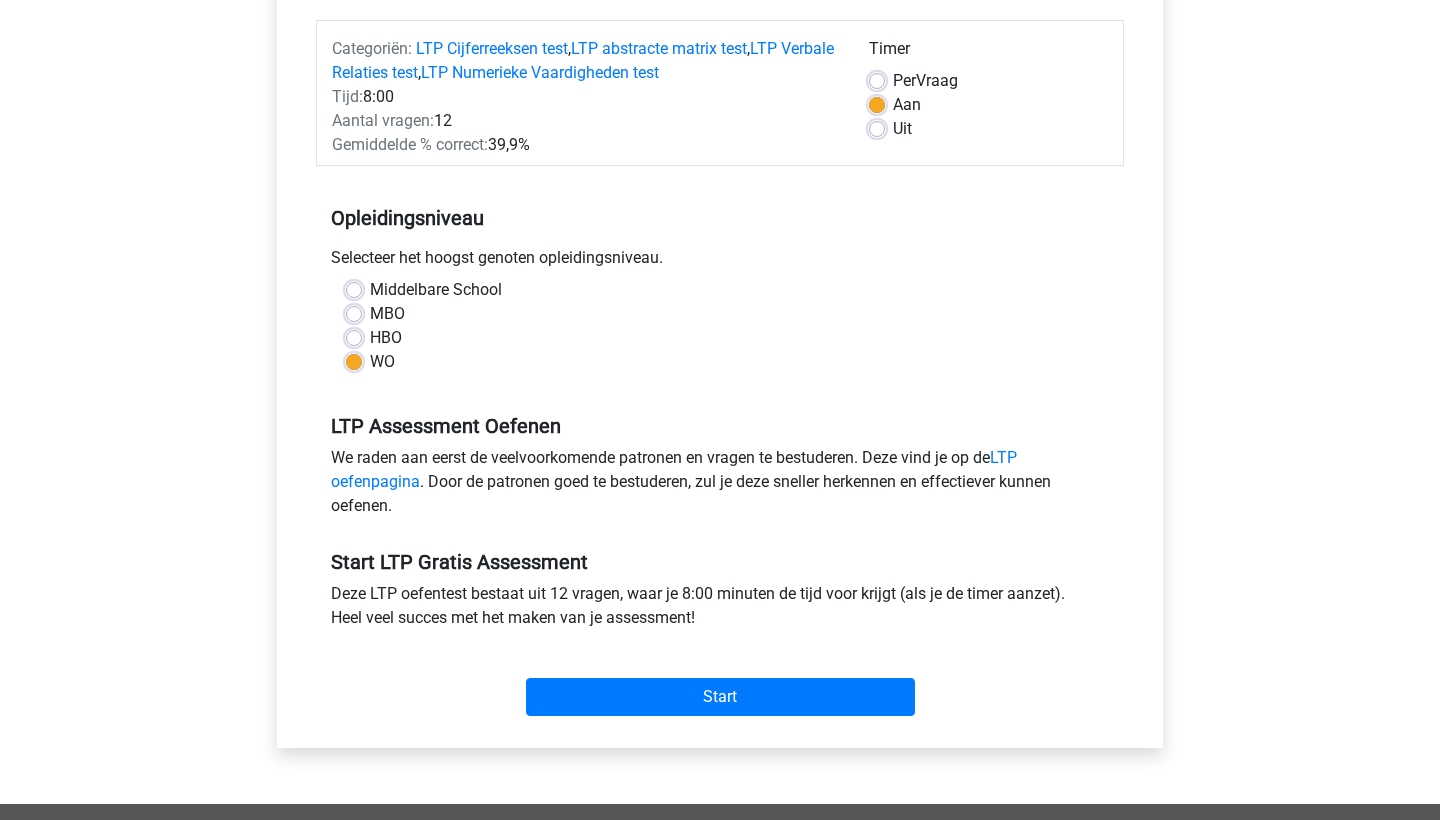 scroll, scrollTop: 241, scrollLeft: 0, axis: vertical 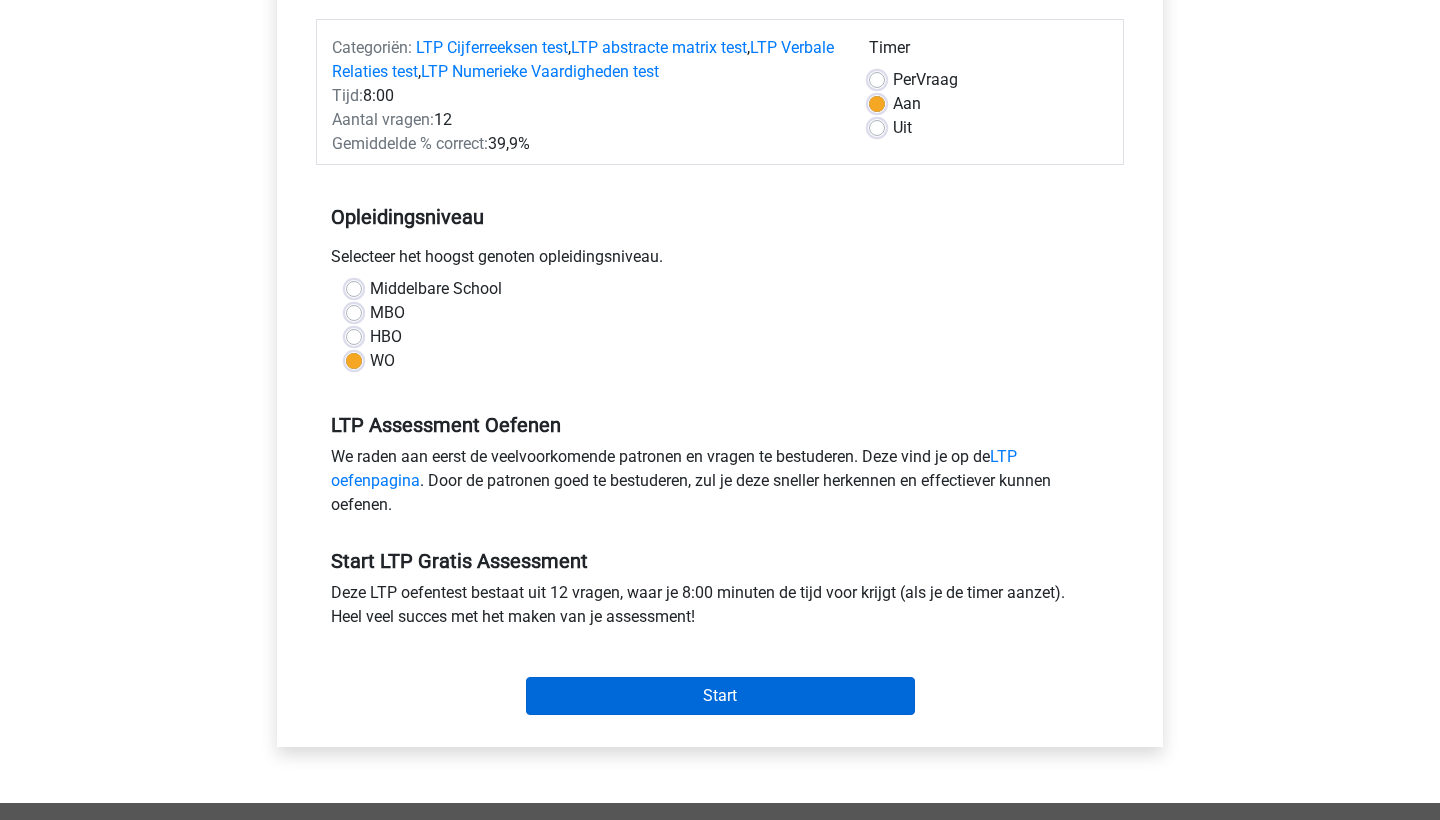 click on "Start" at bounding box center (720, 696) 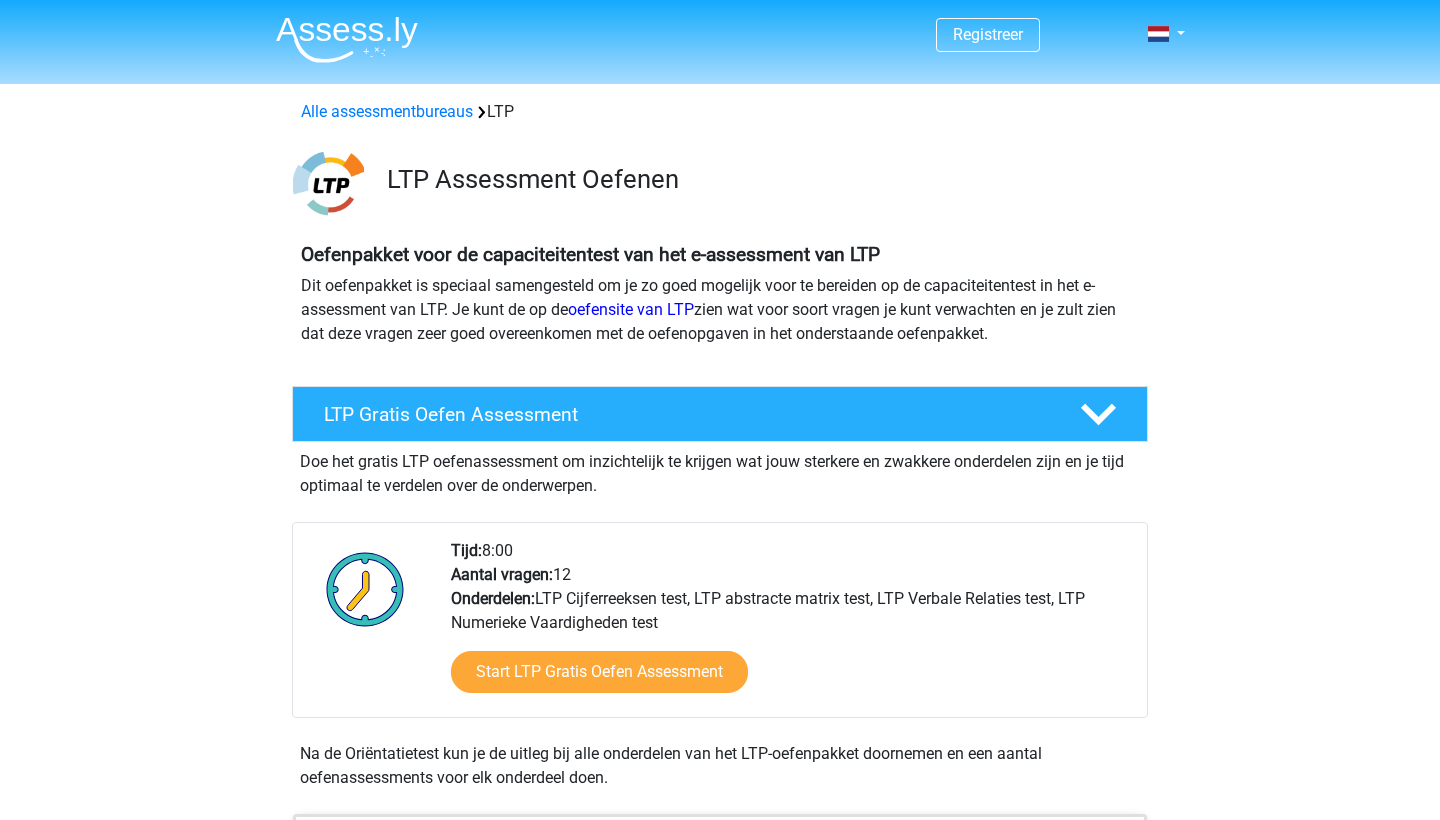 scroll, scrollTop: 0, scrollLeft: 0, axis: both 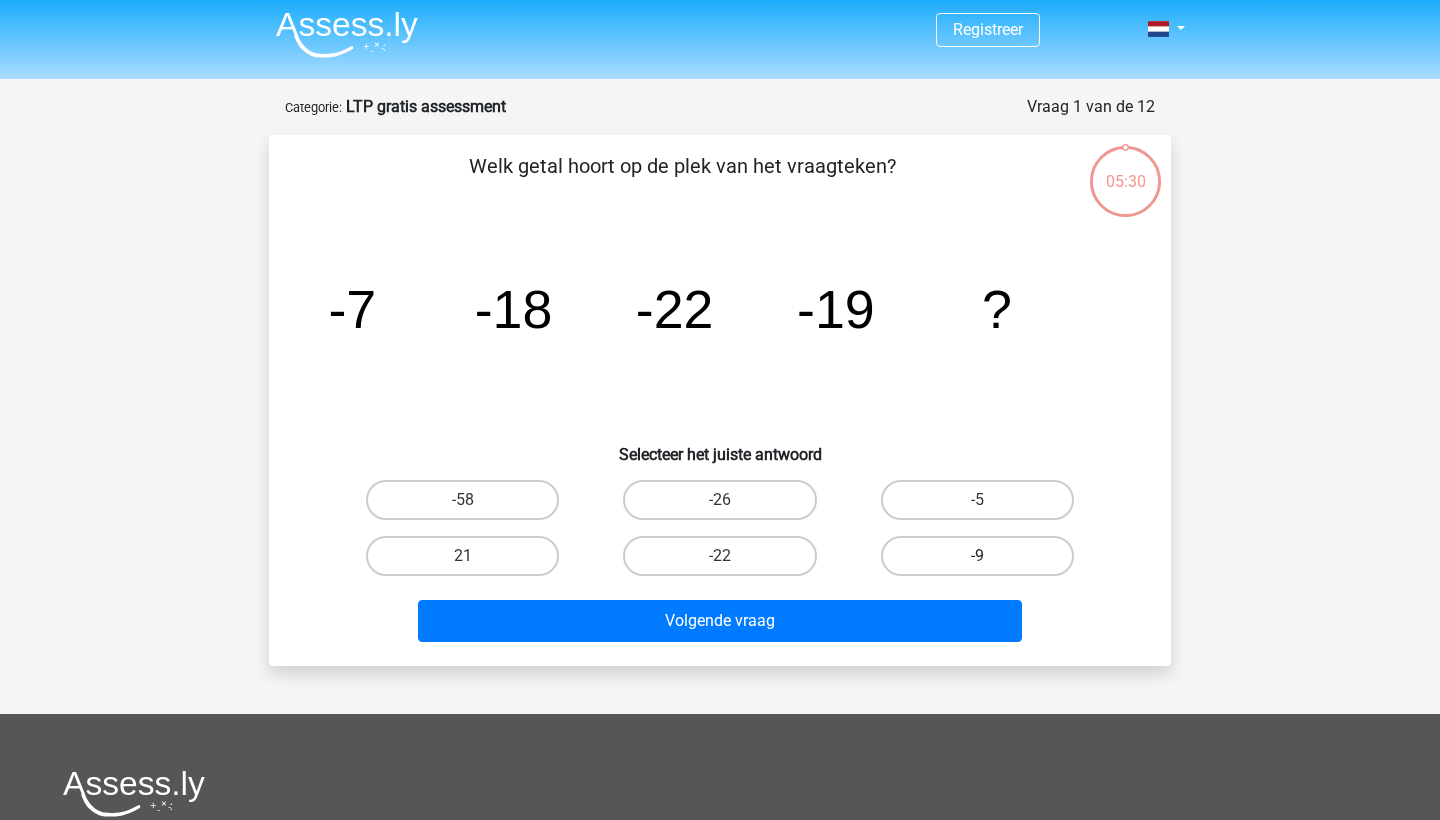 click on "-9" at bounding box center [977, 556] 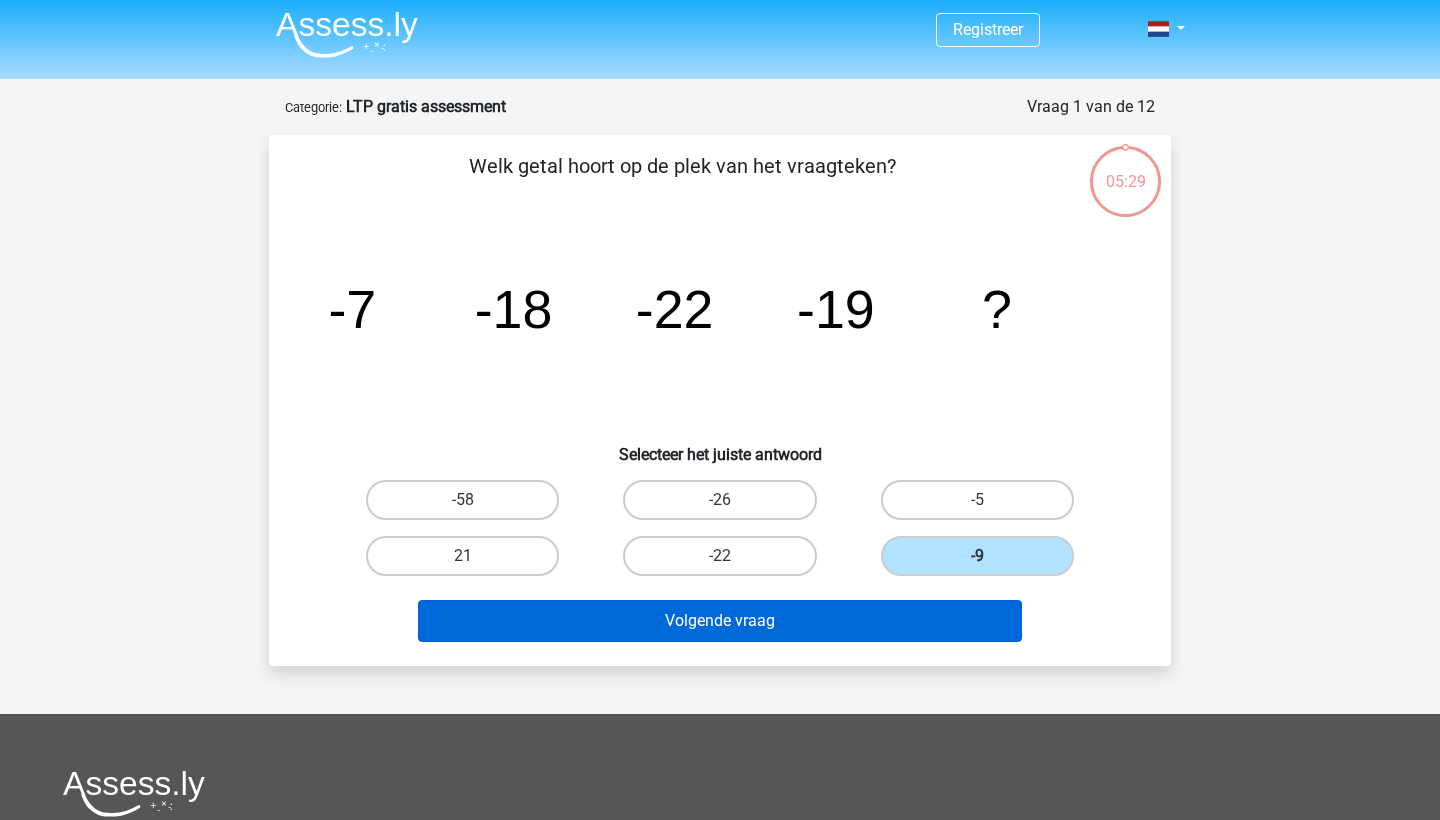 click on "Volgende vraag" at bounding box center [720, 621] 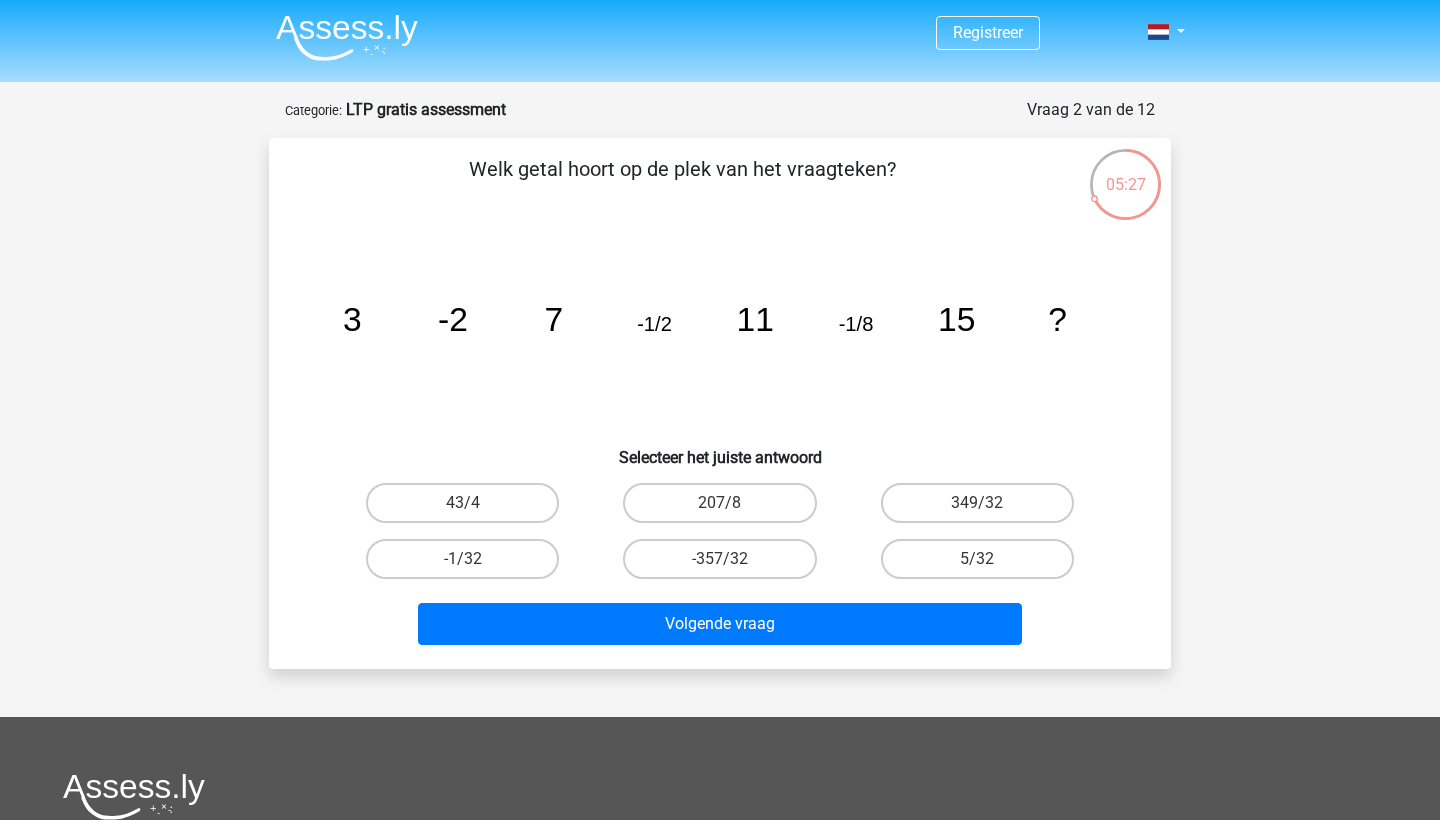 scroll, scrollTop: 1, scrollLeft: 0, axis: vertical 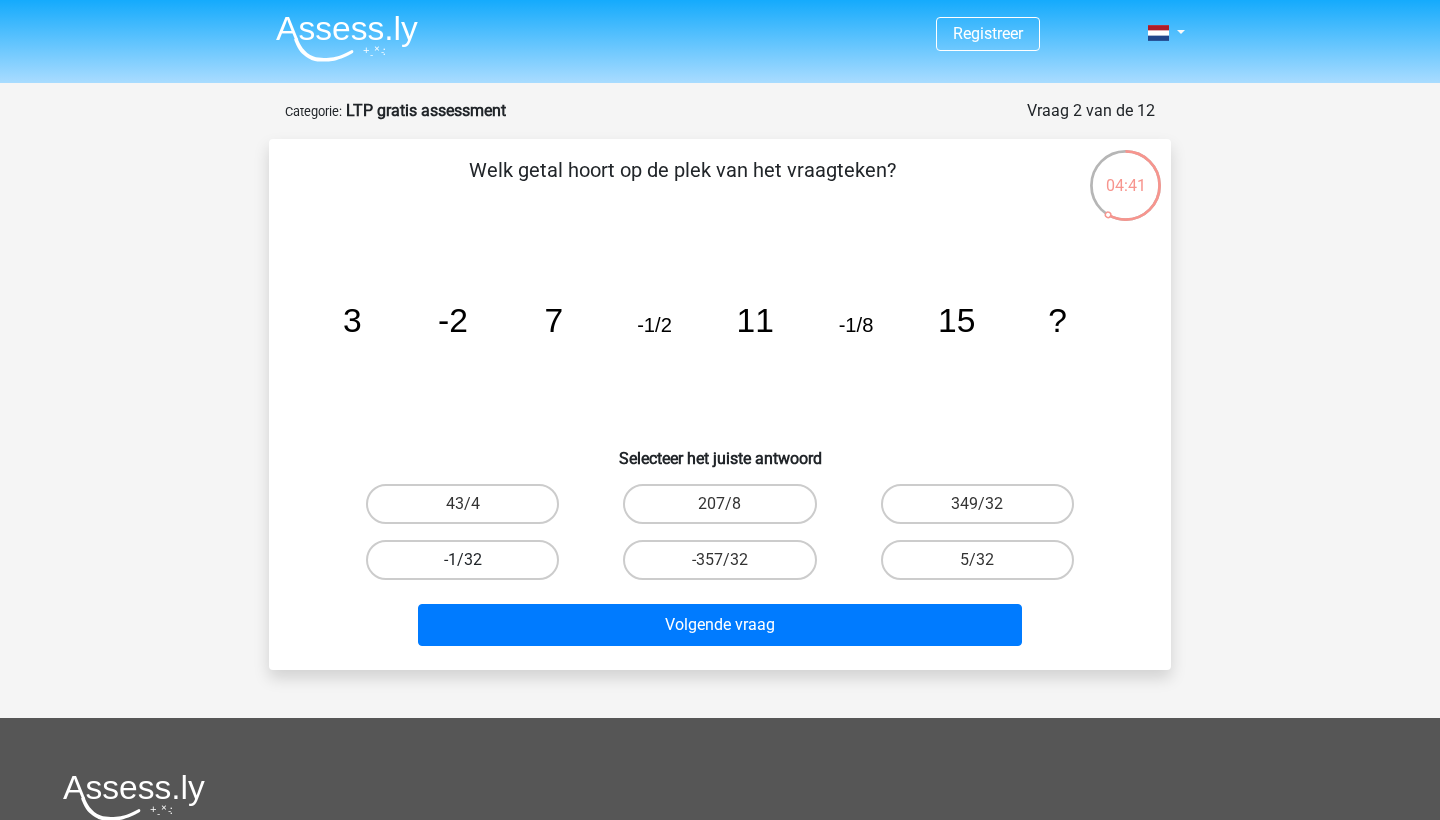 click on "-1/32" at bounding box center [462, 560] 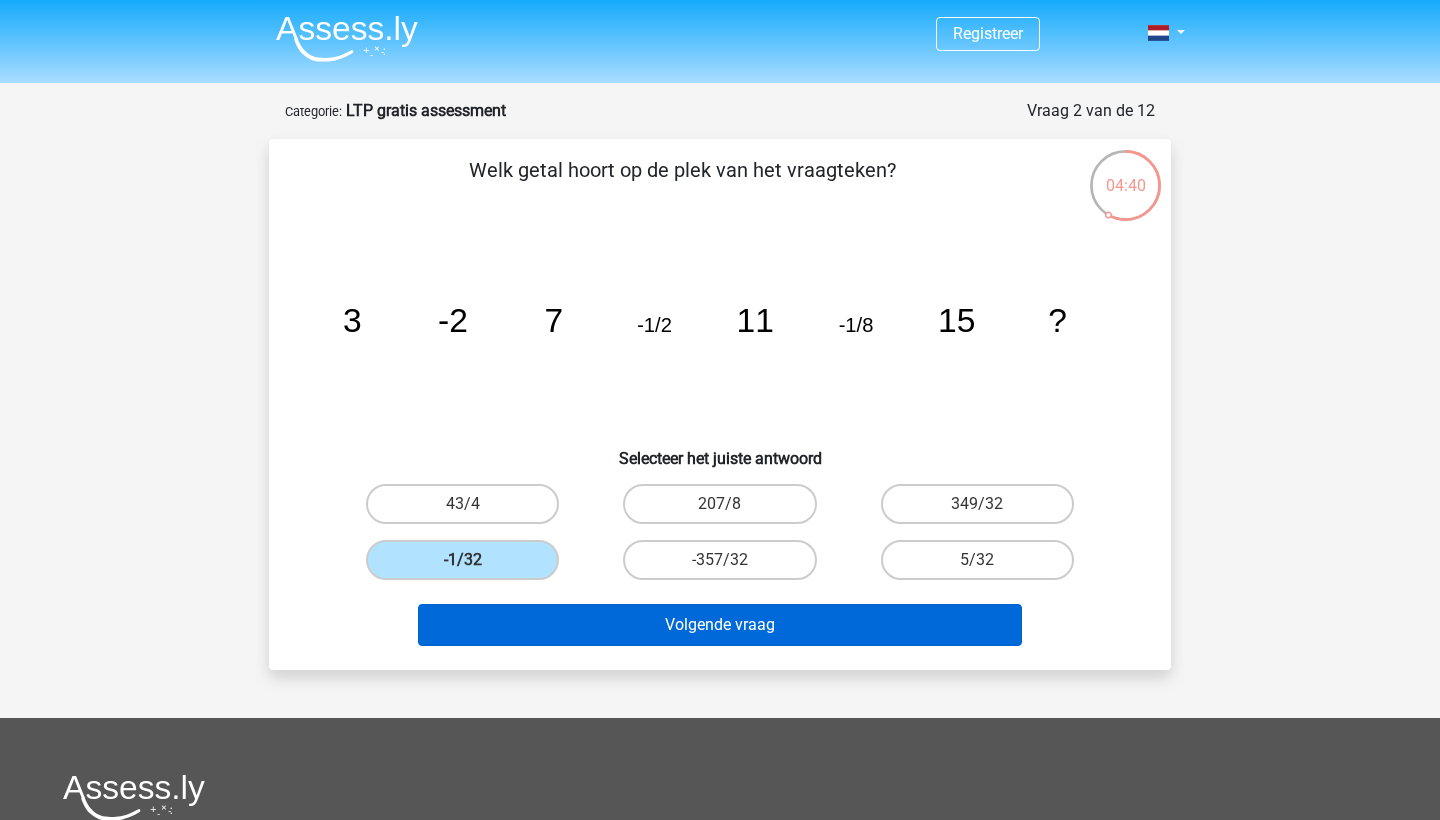 click on "Volgende vraag" at bounding box center [720, 625] 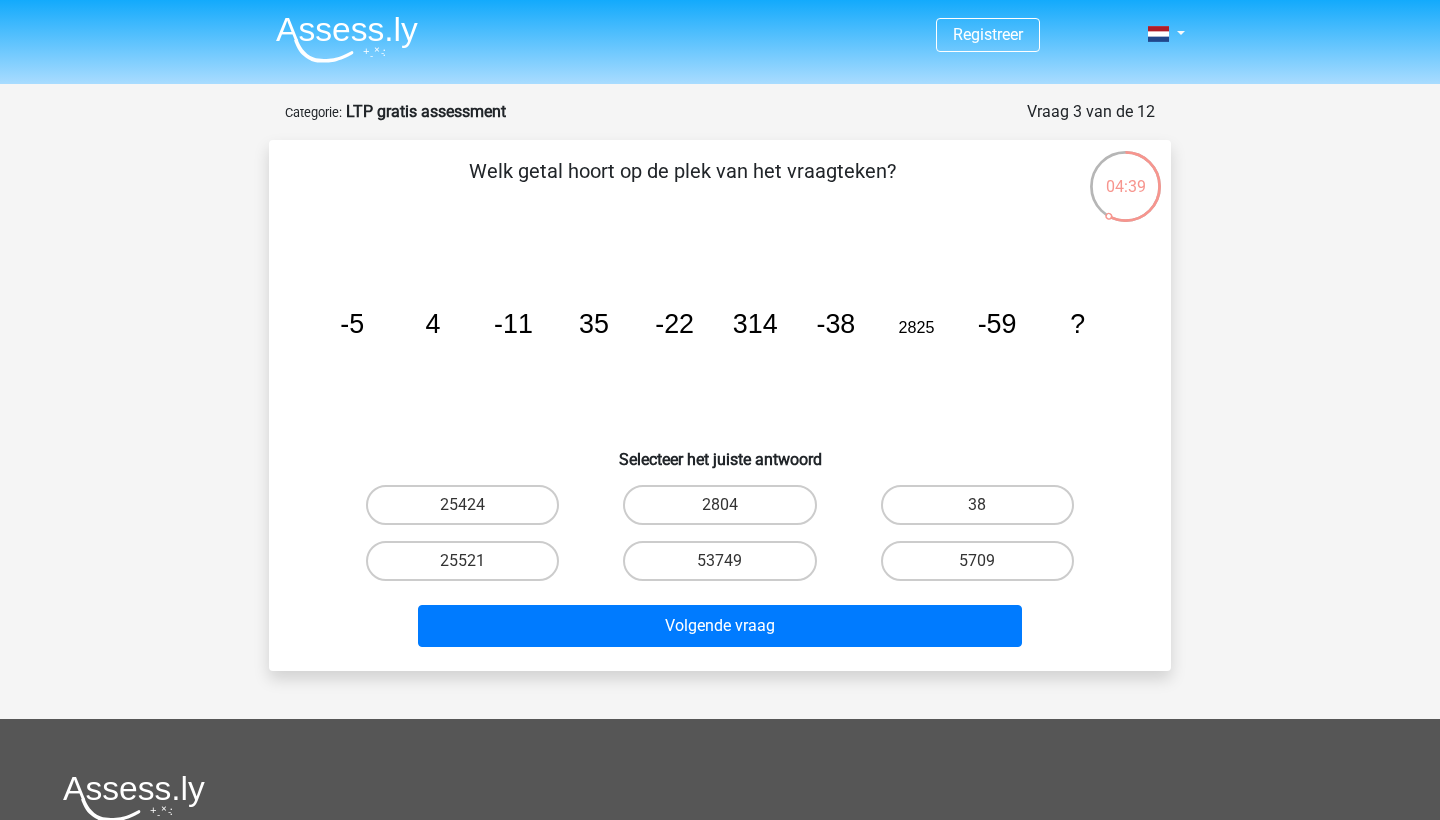scroll, scrollTop: 0, scrollLeft: 0, axis: both 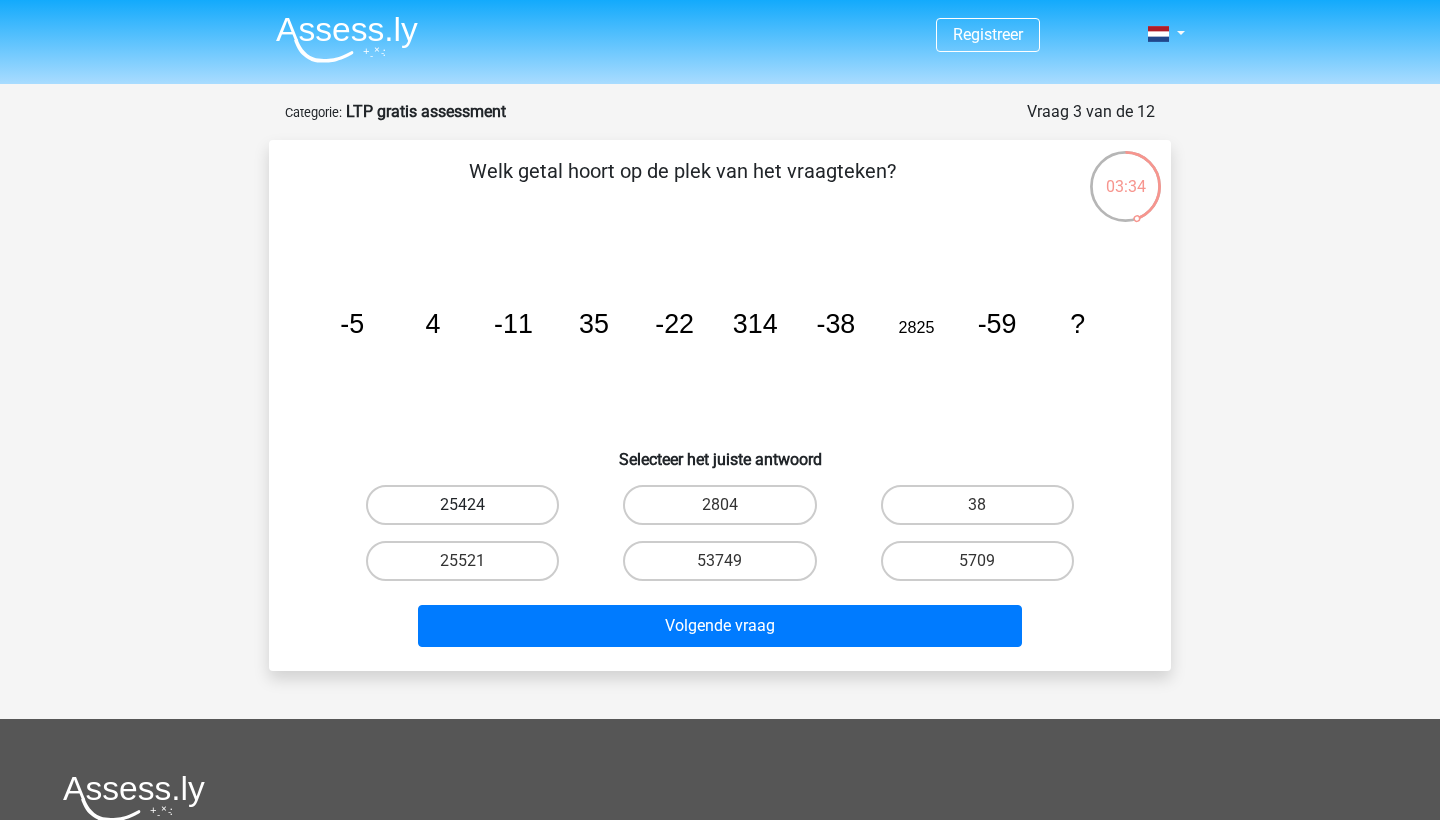 click on "25424" at bounding box center [462, 505] 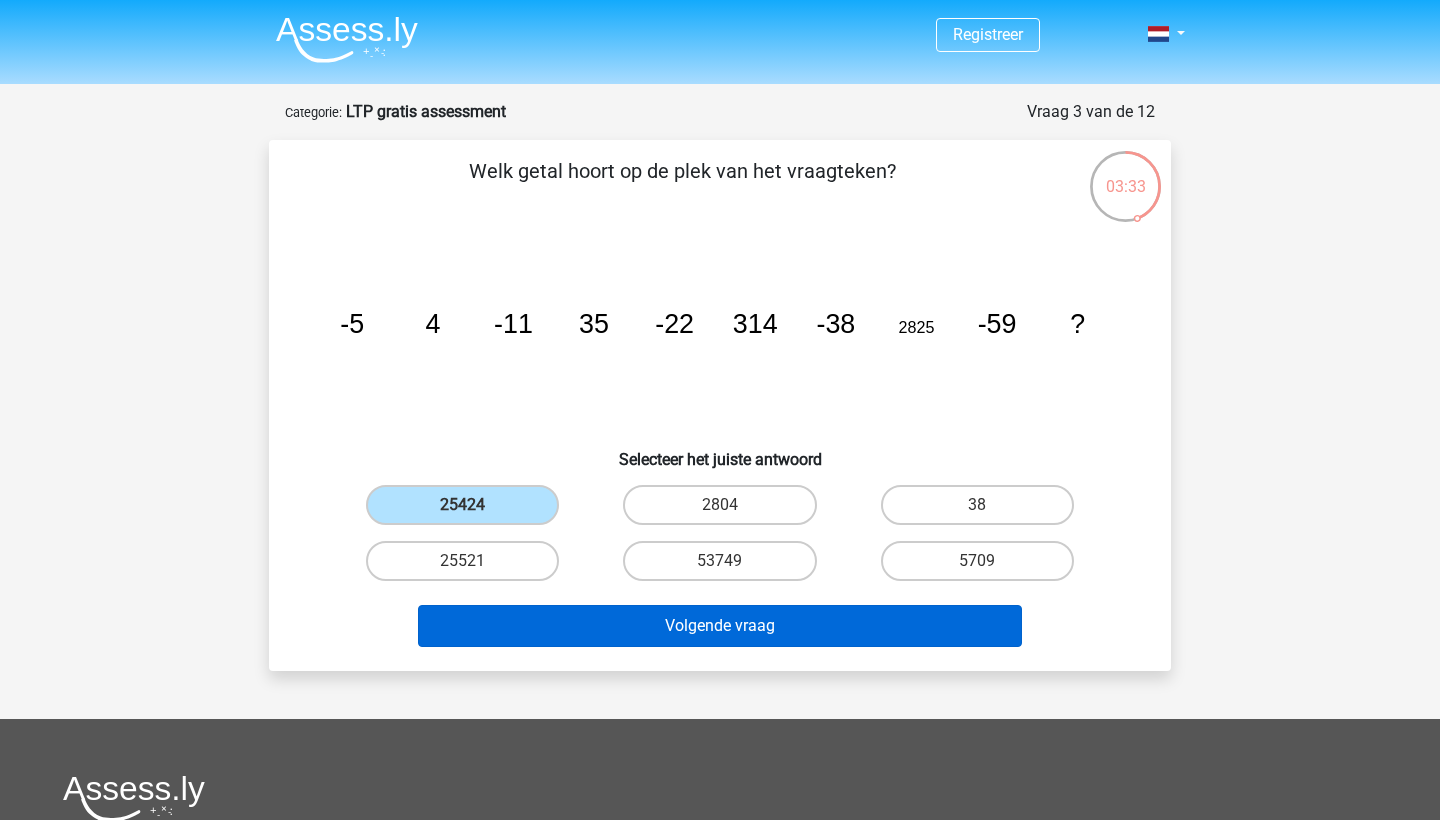 click on "Volgende vraag" at bounding box center (720, 626) 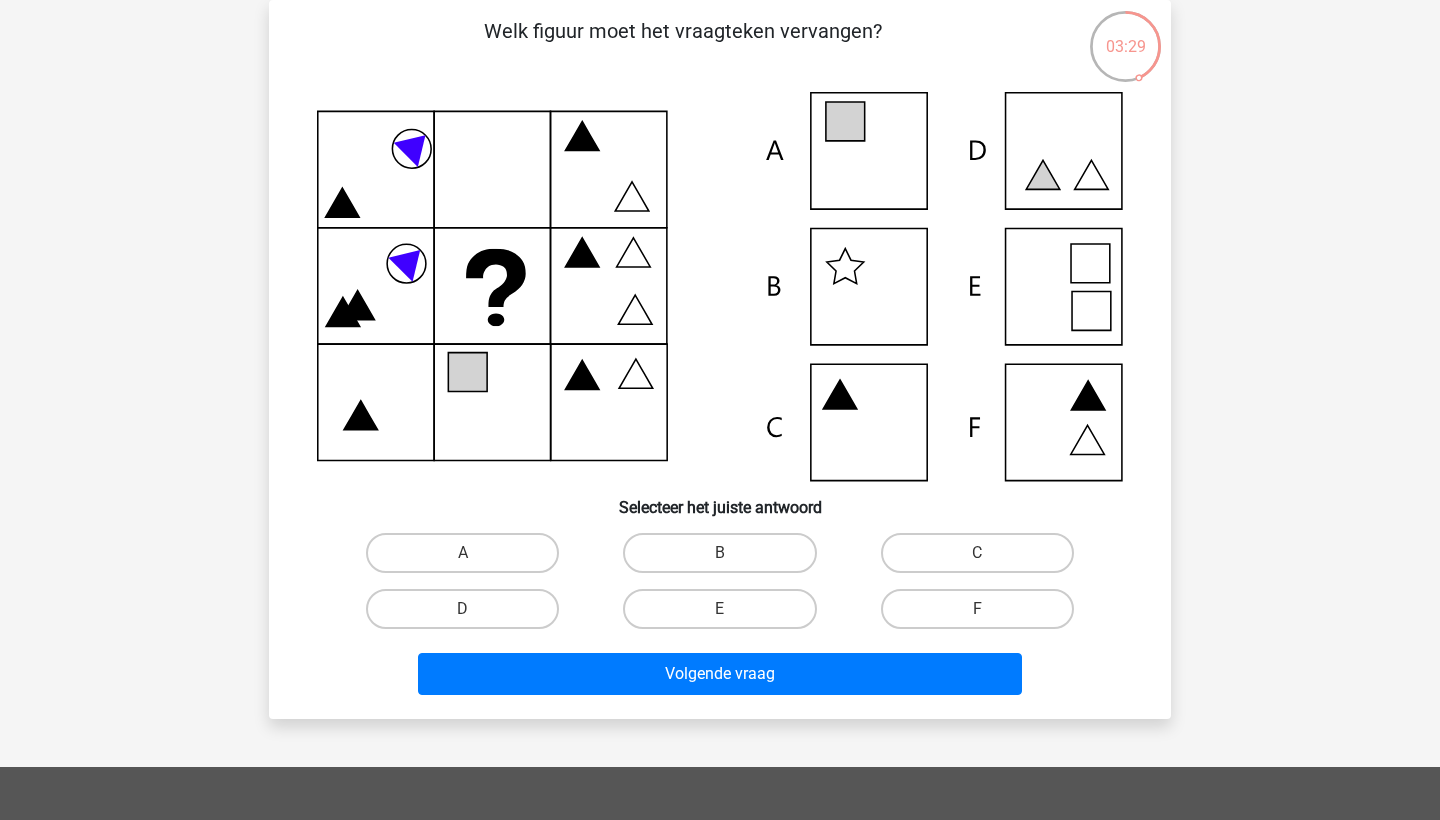 scroll, scrollTop: 141, scrollLeft: 0, axis: vertical 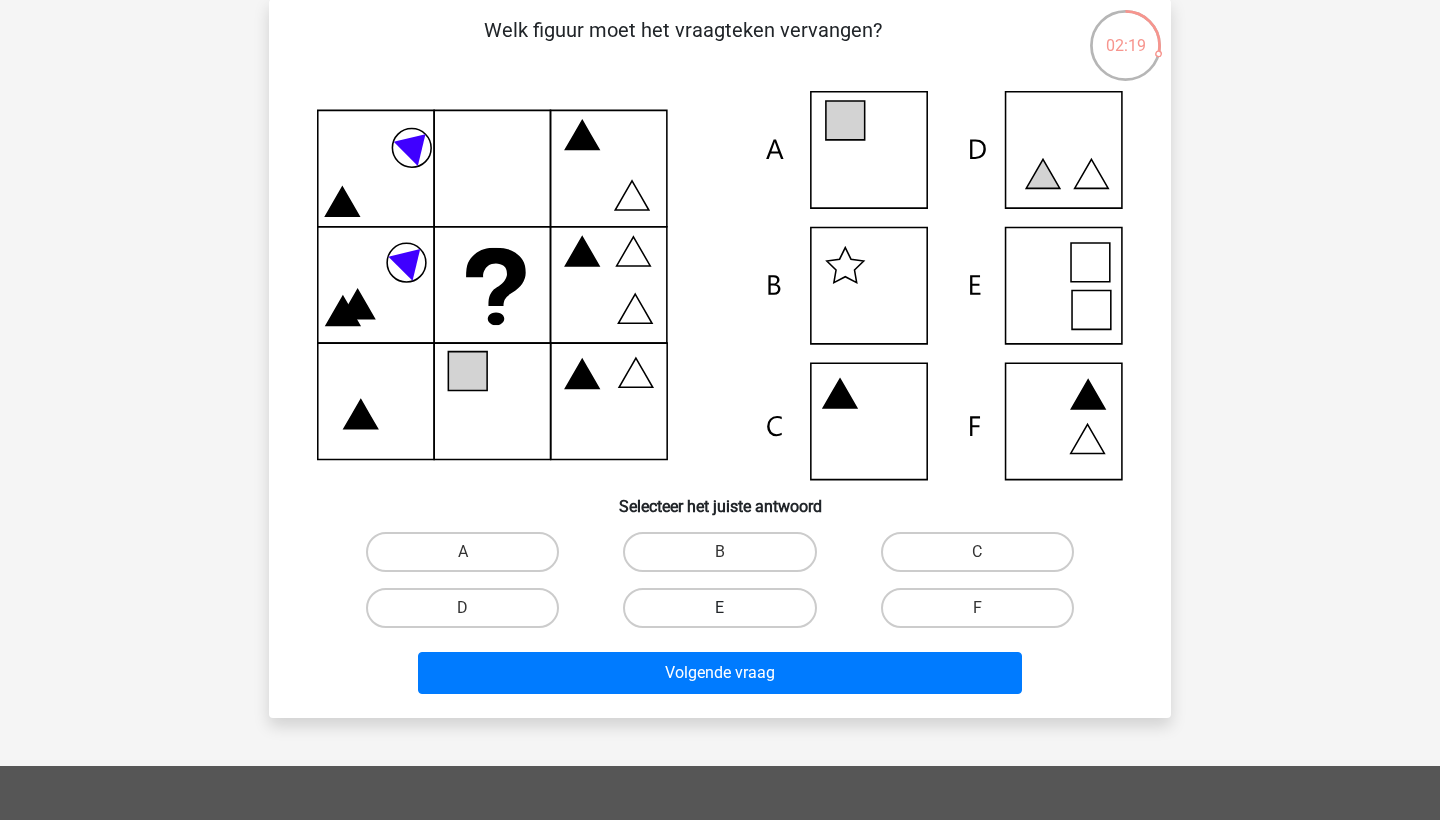 click on "E" at bounding box center (719, 608) 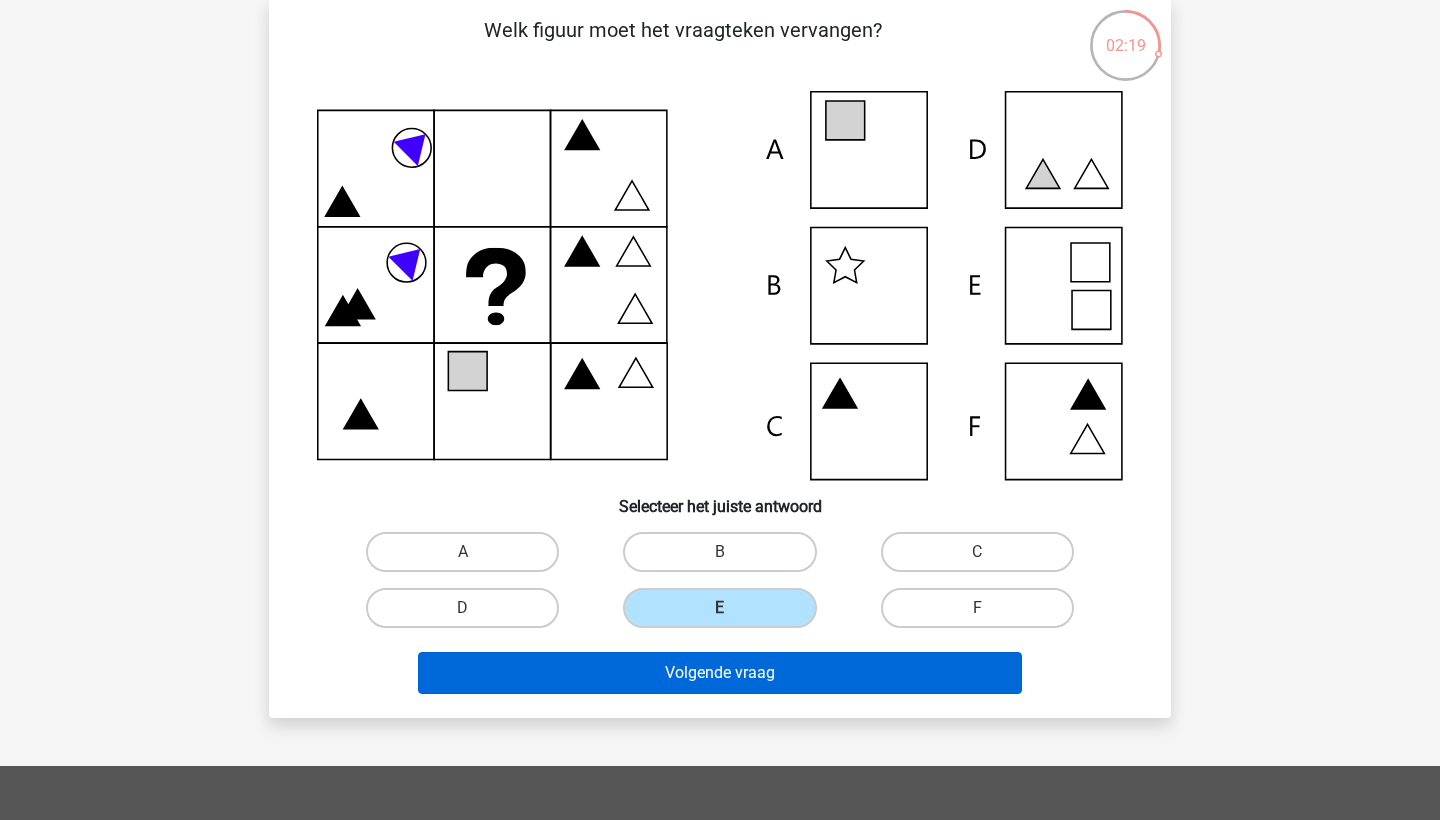 click on "Volgende vraag" at bounding box center (720, 673) 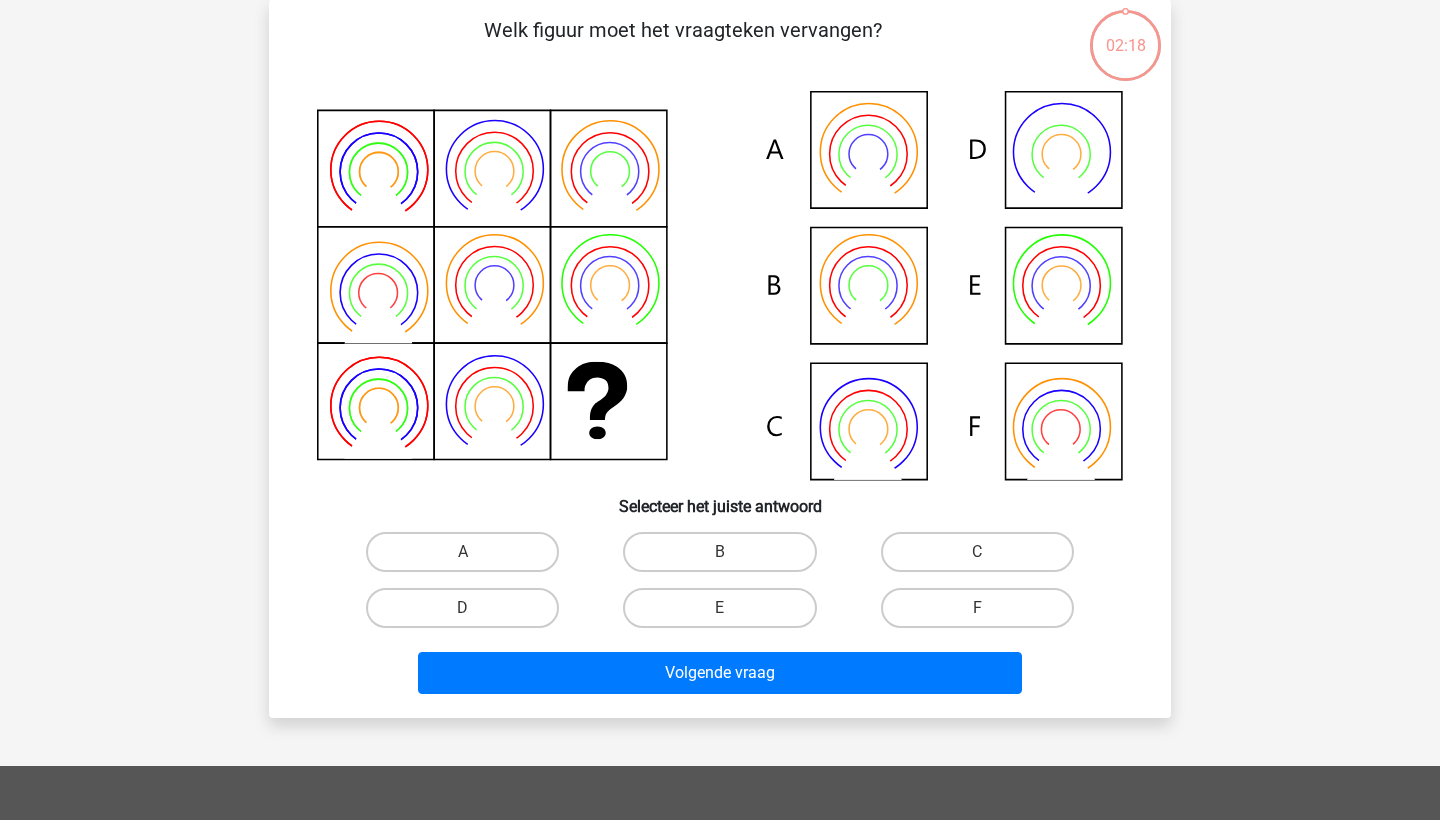 scroll, scrollTop: 100, scrollLeft: 0, axis: vertical 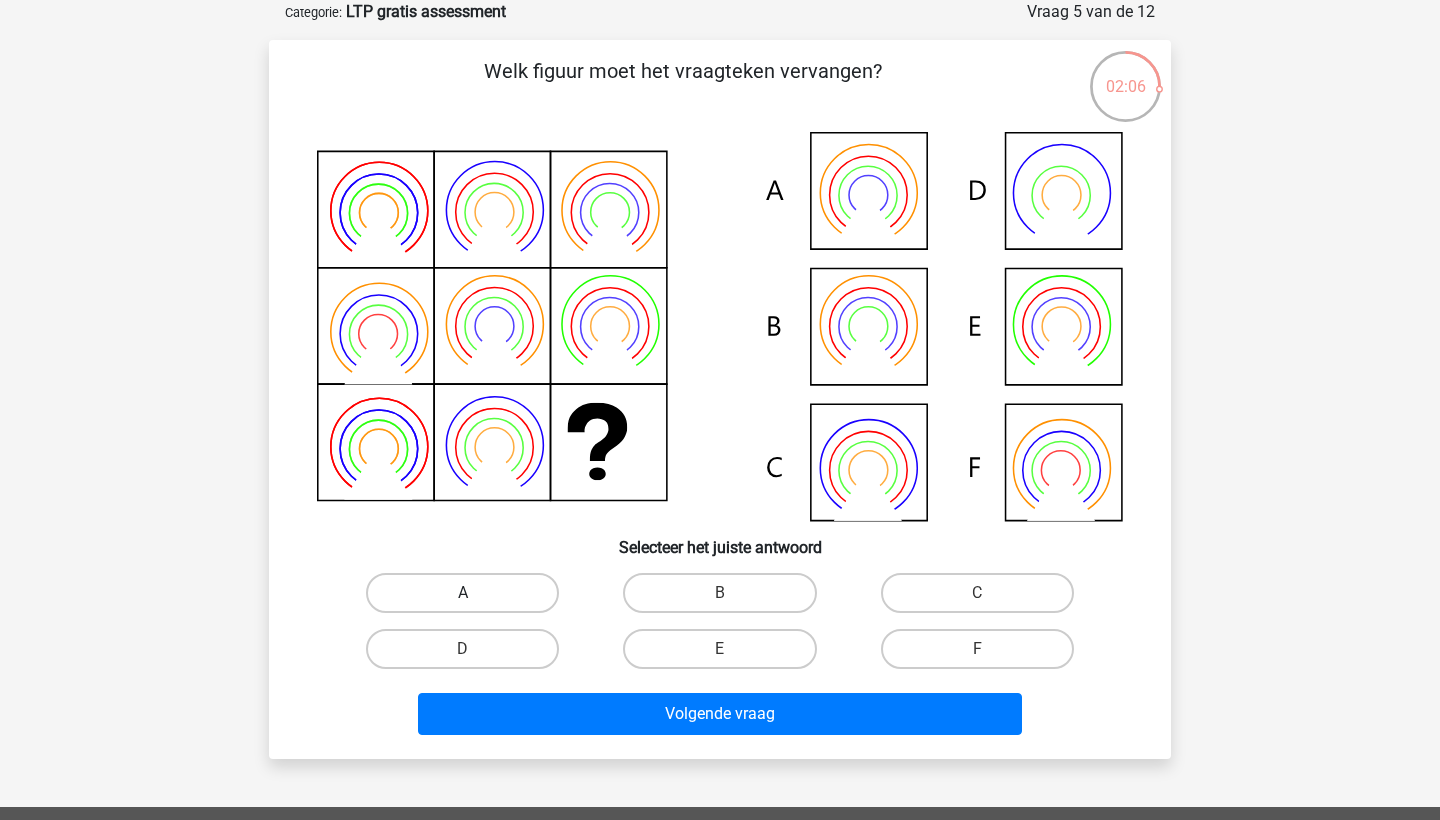click on "A" at bounding box center [462, 593] 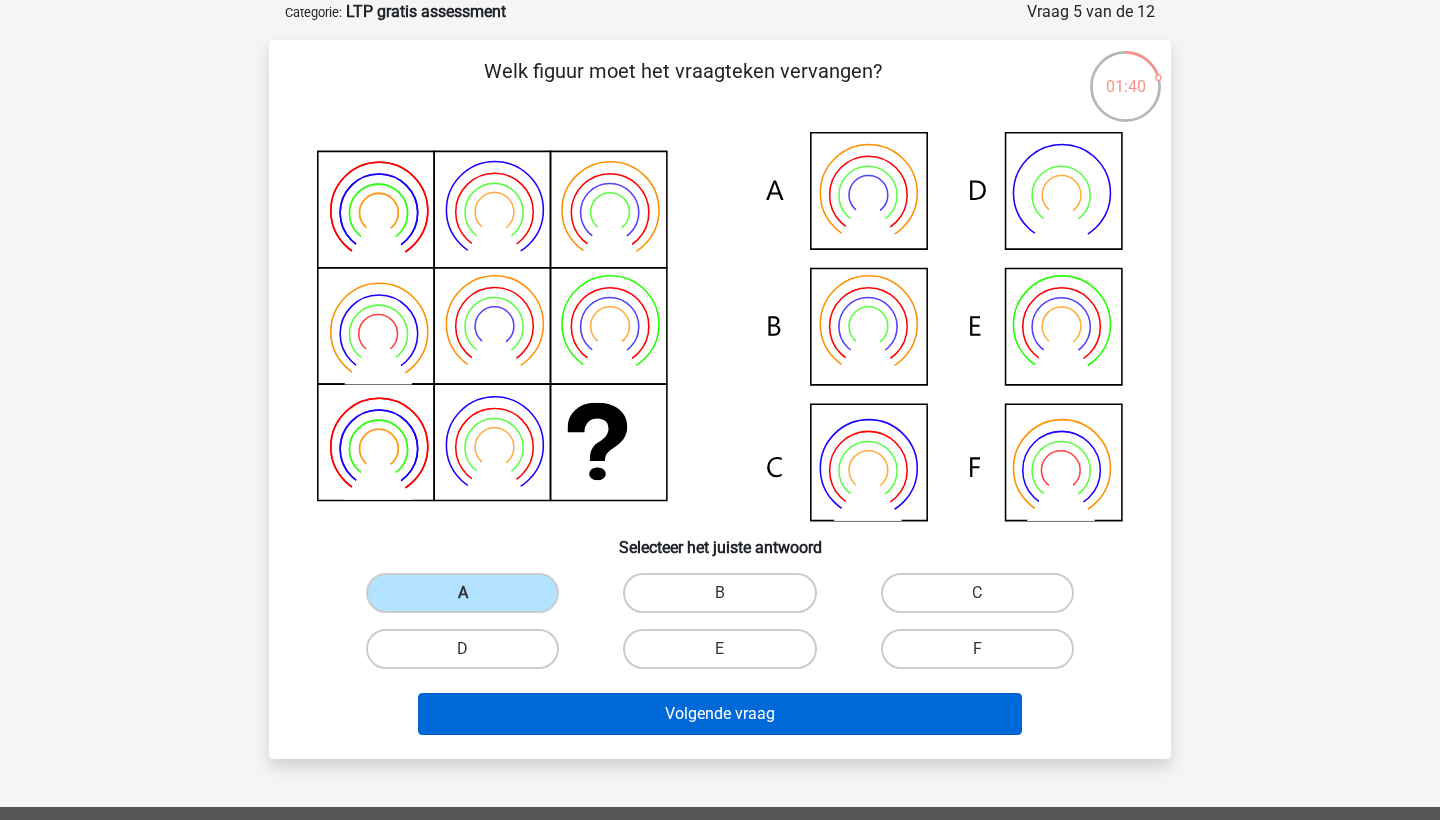 click on "Volgende vraag" at bounding box center [720, 714] 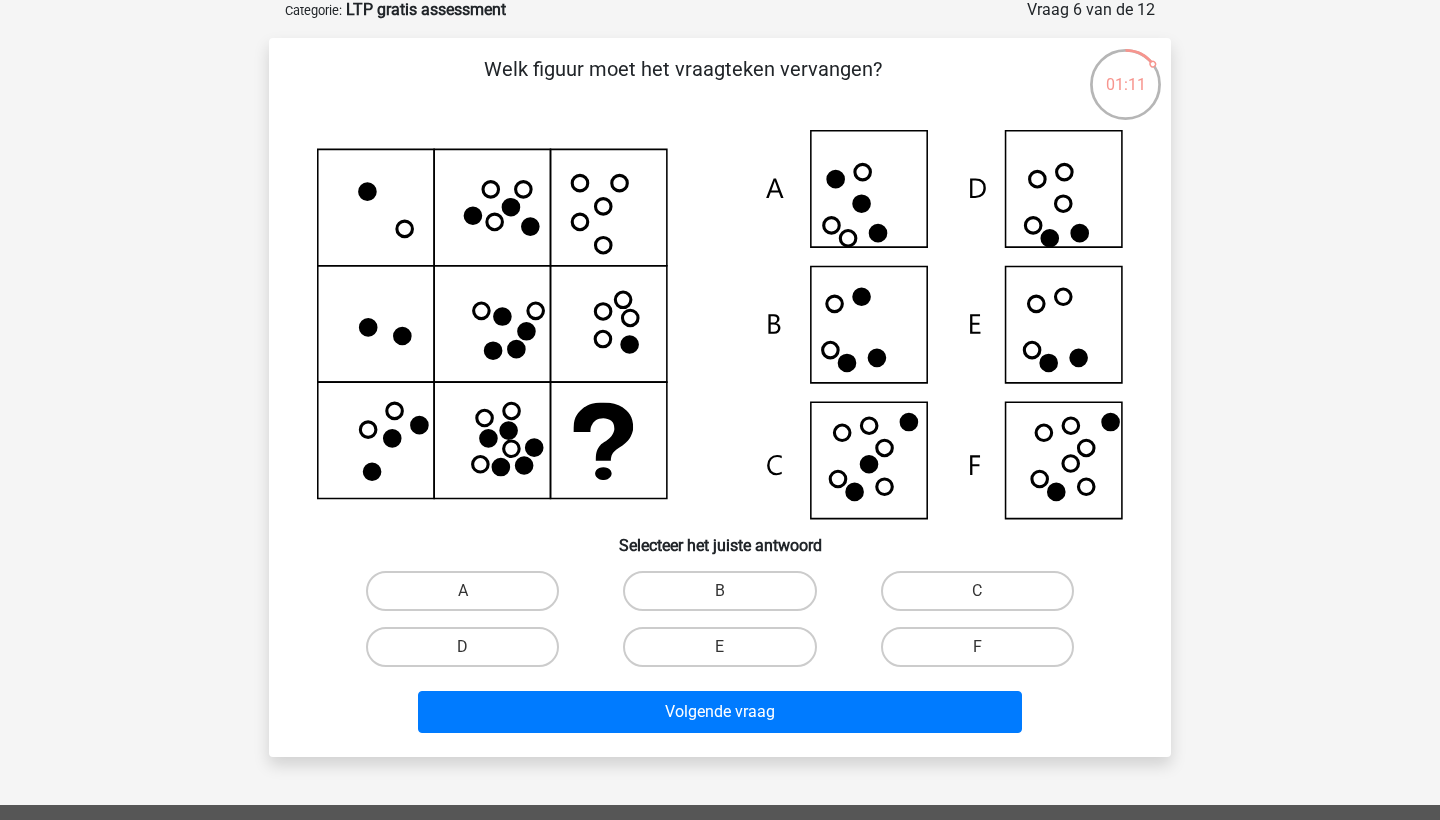 scroll, scrollTop: 121, scrollLeft: 0, axis: vertical 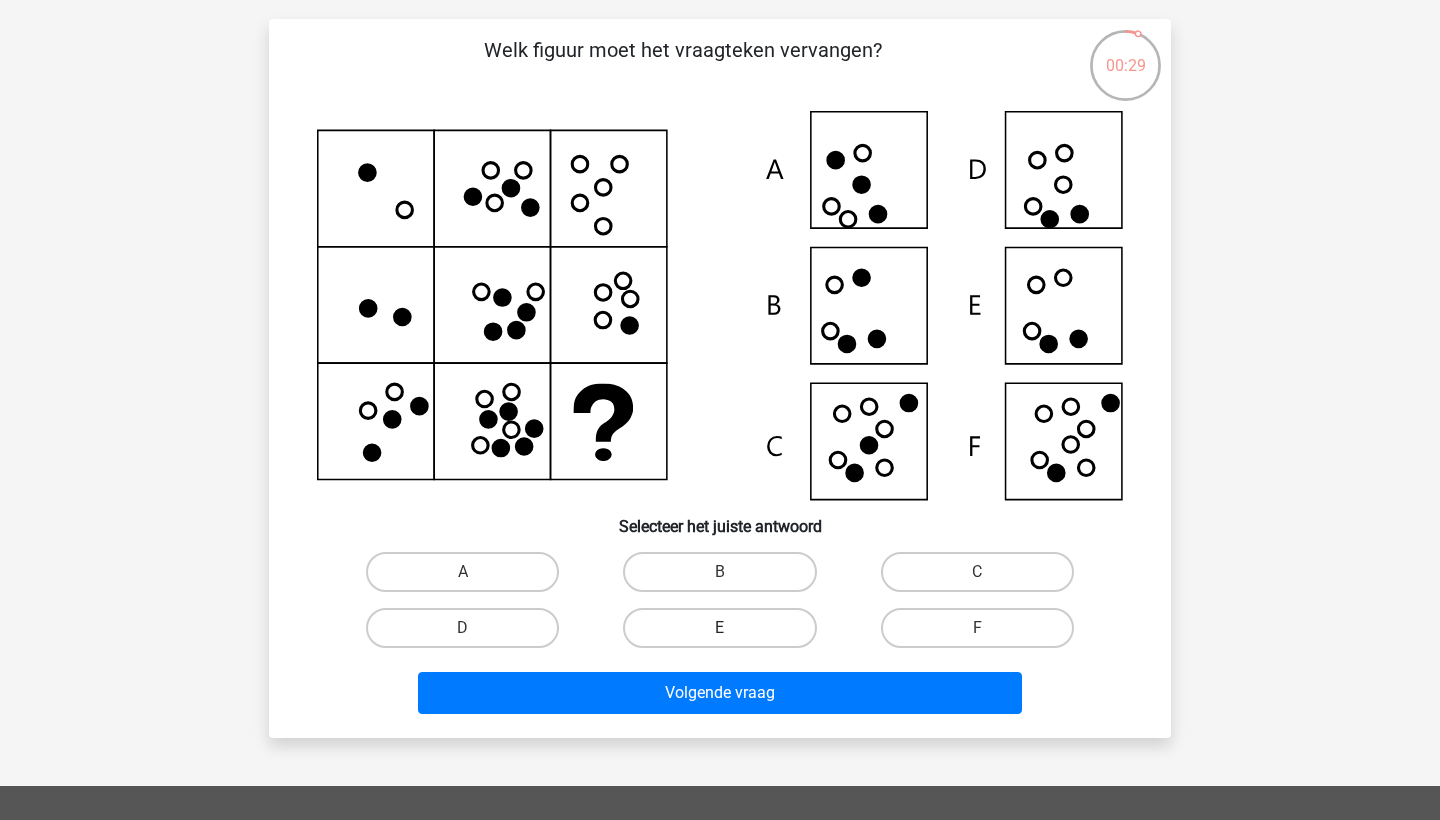 click on "E" at bounding box center (719, 628) 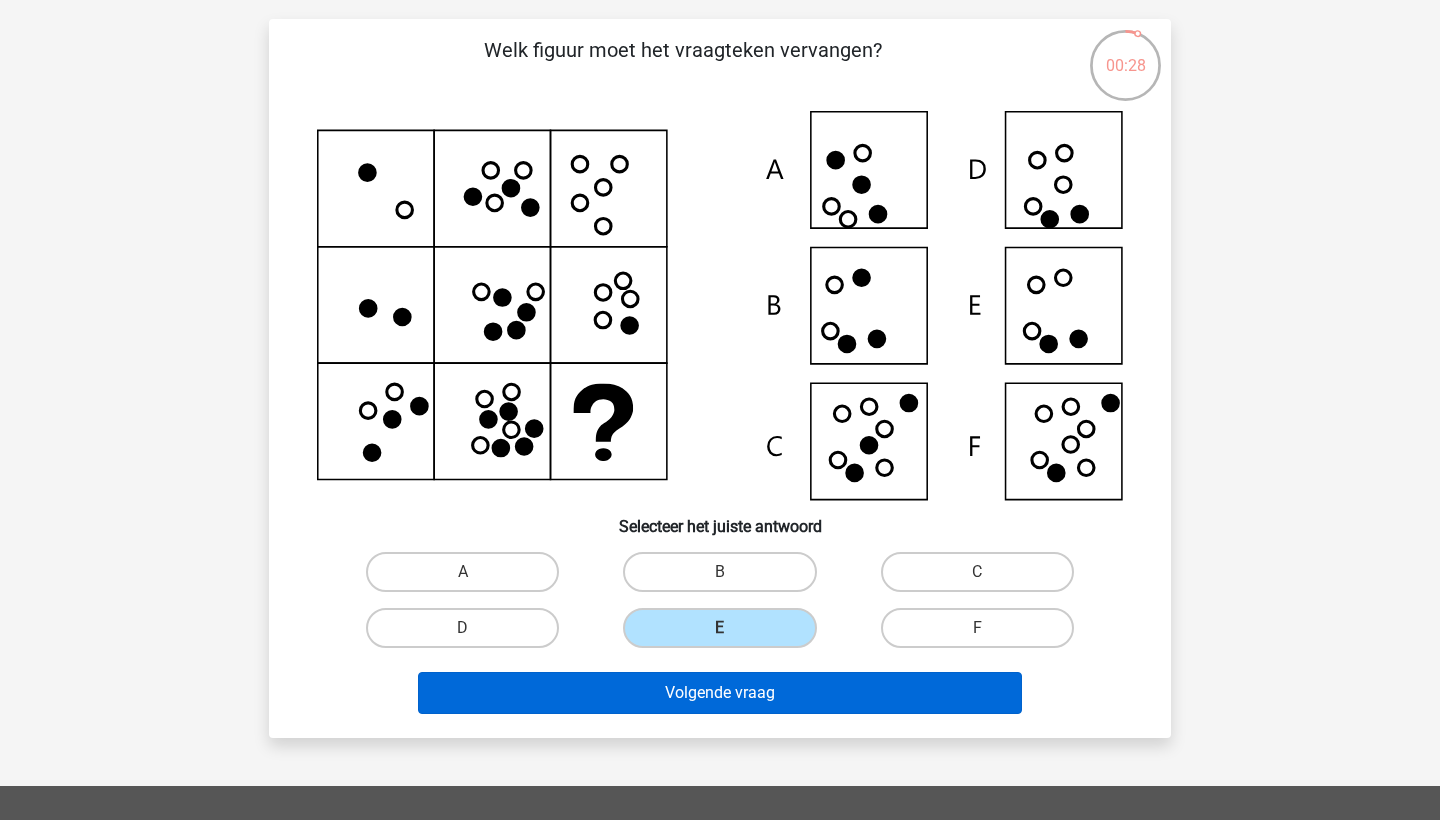 click on "Volgende vraag" at bounding box center (720, 693) 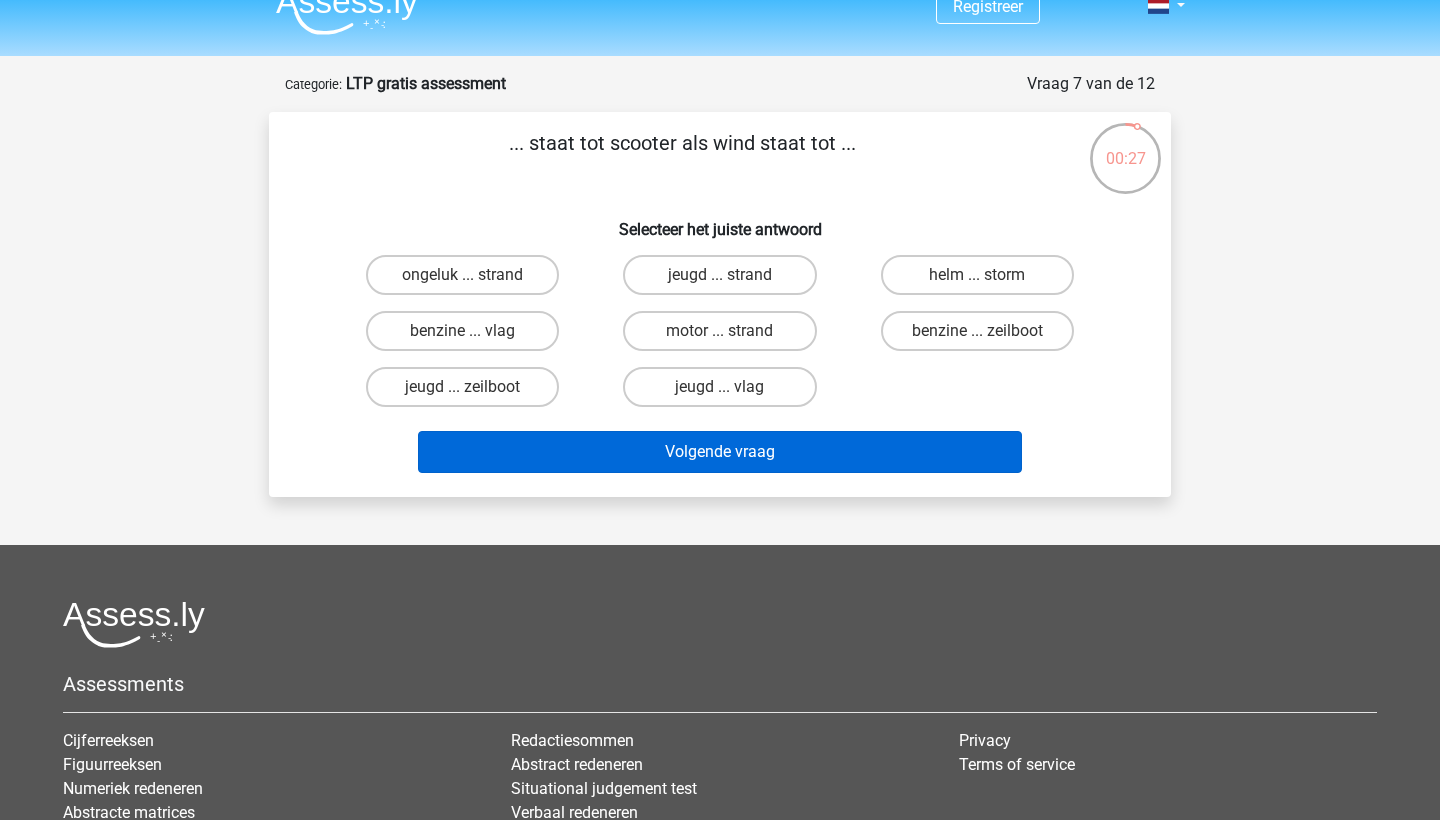 scroll, scrollTop: 26, scrollLeft: 0, axis: vertical 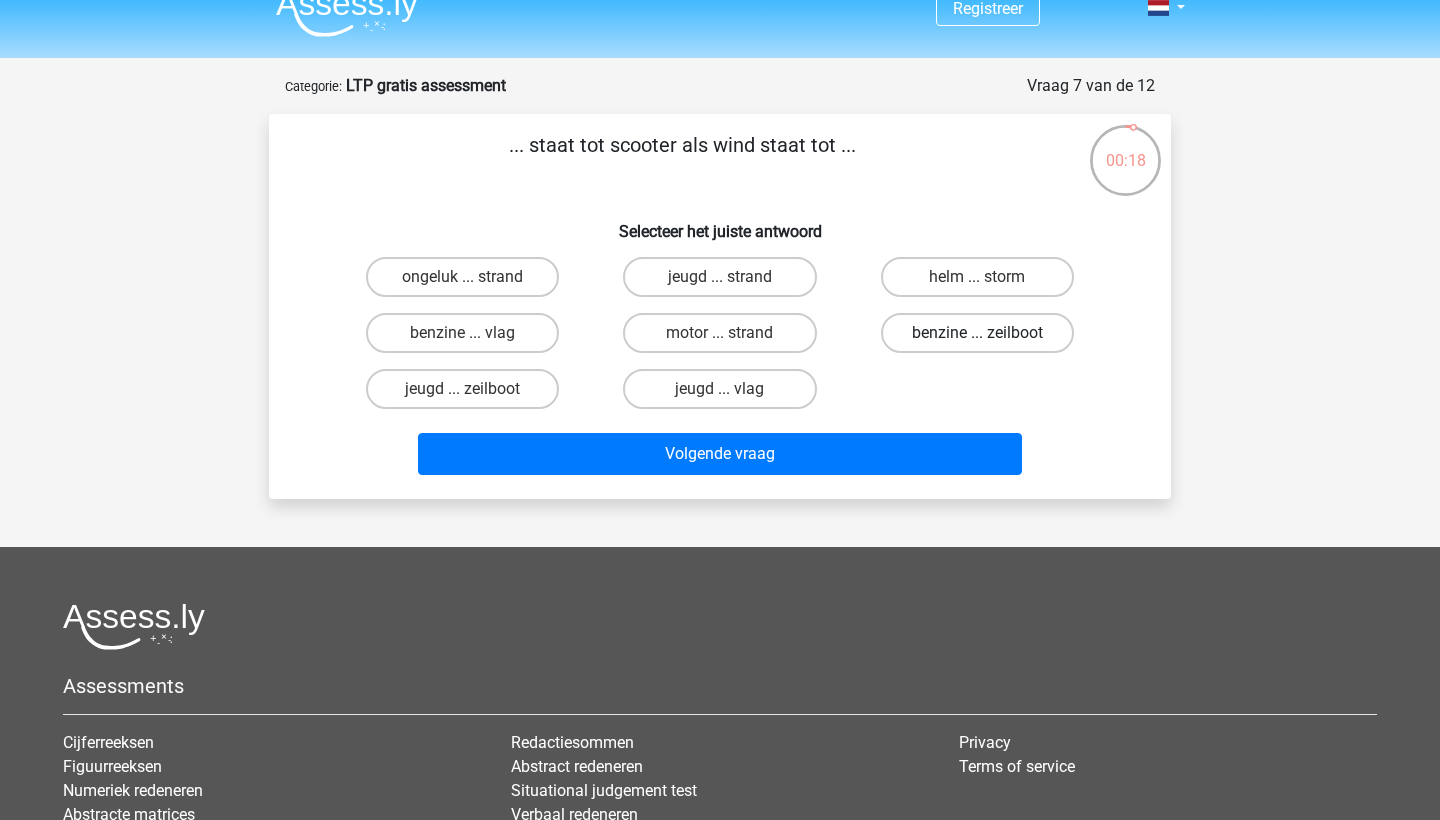 click on "benzine ... zeilboot" at bounding box center [977, 333] 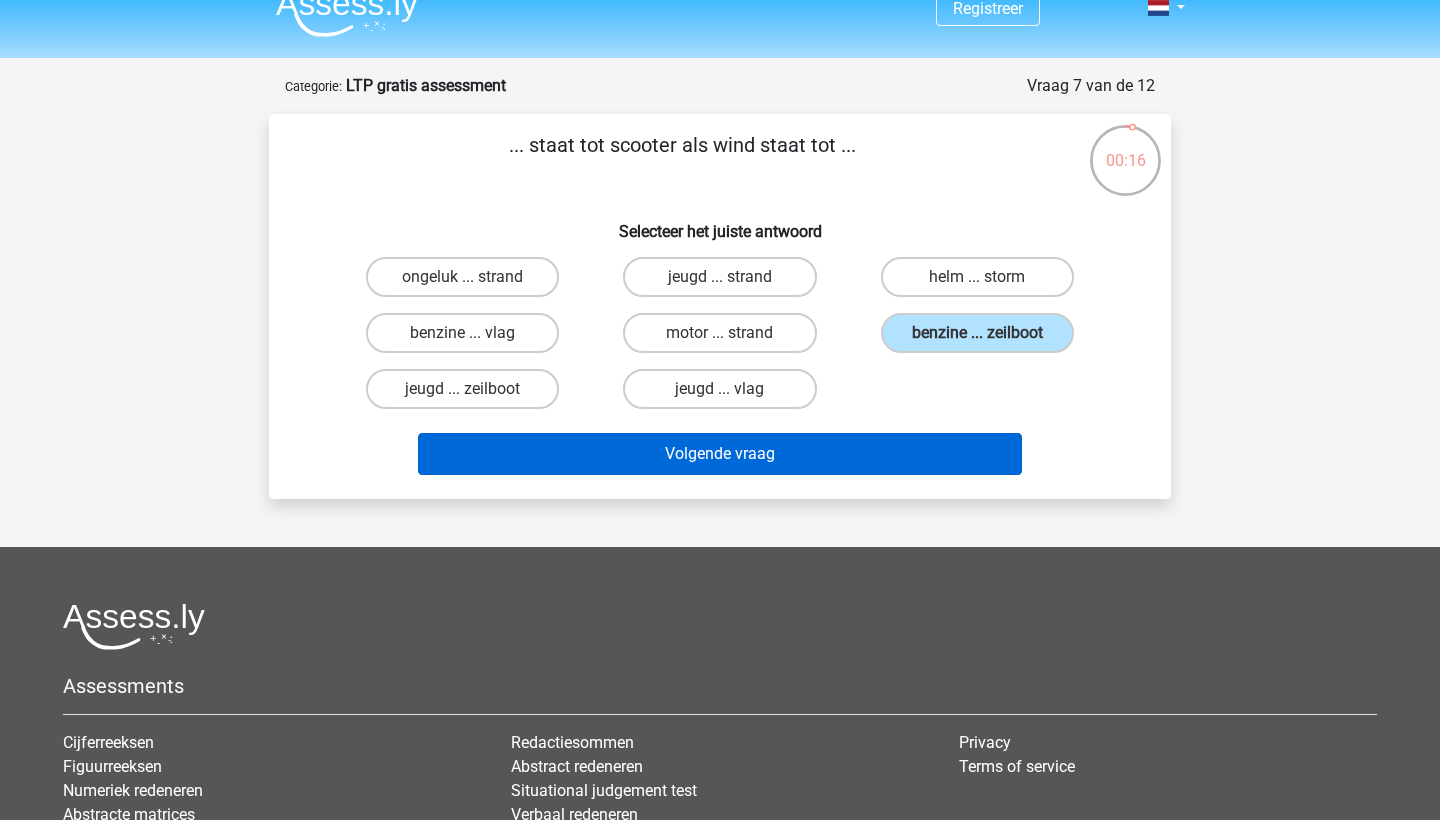 click on "Volgende vraag" at bounding box center (720, 454) 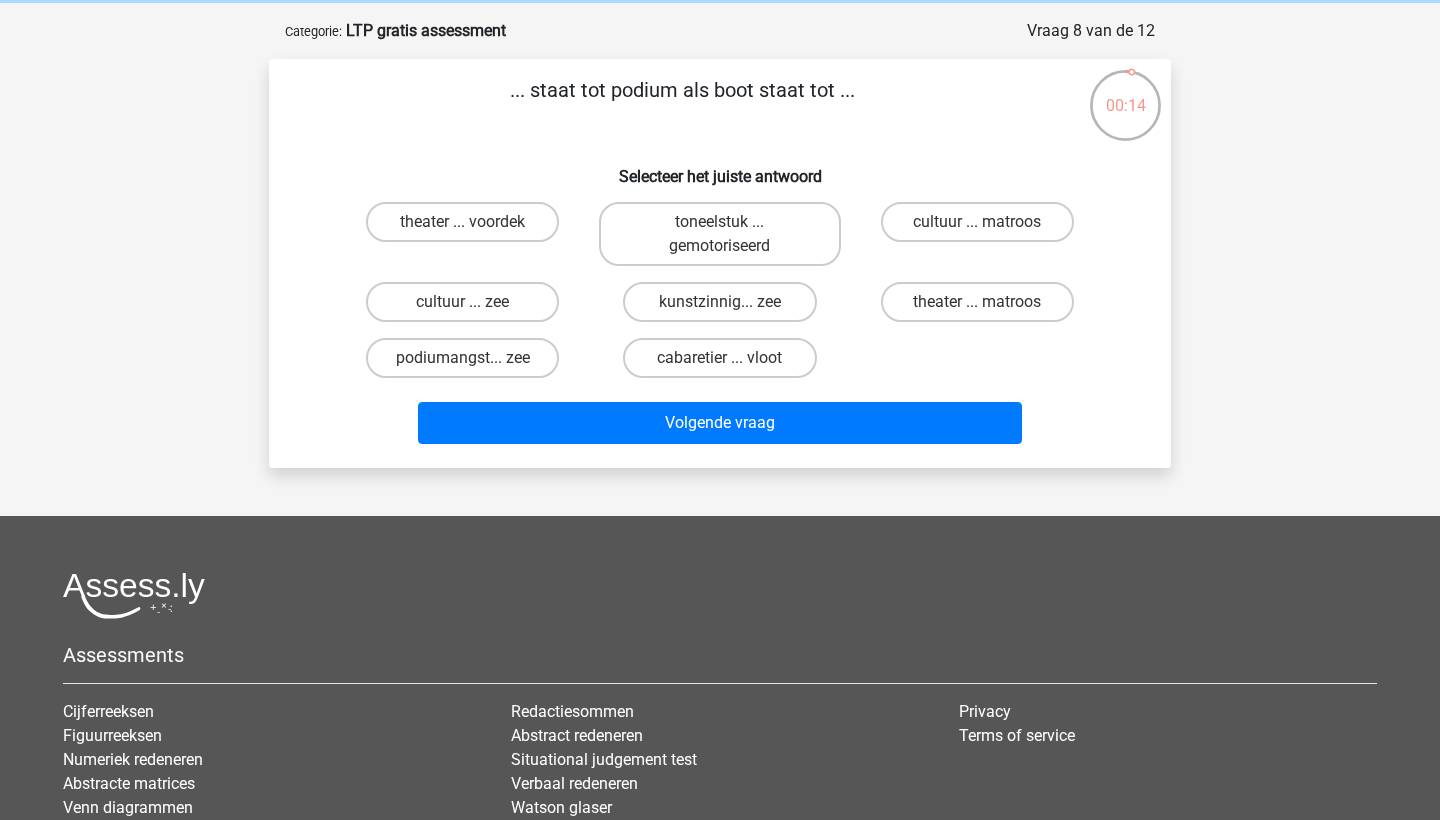 scroll, scrollTop: 69, scrollLeft: 0, axis: vertical 